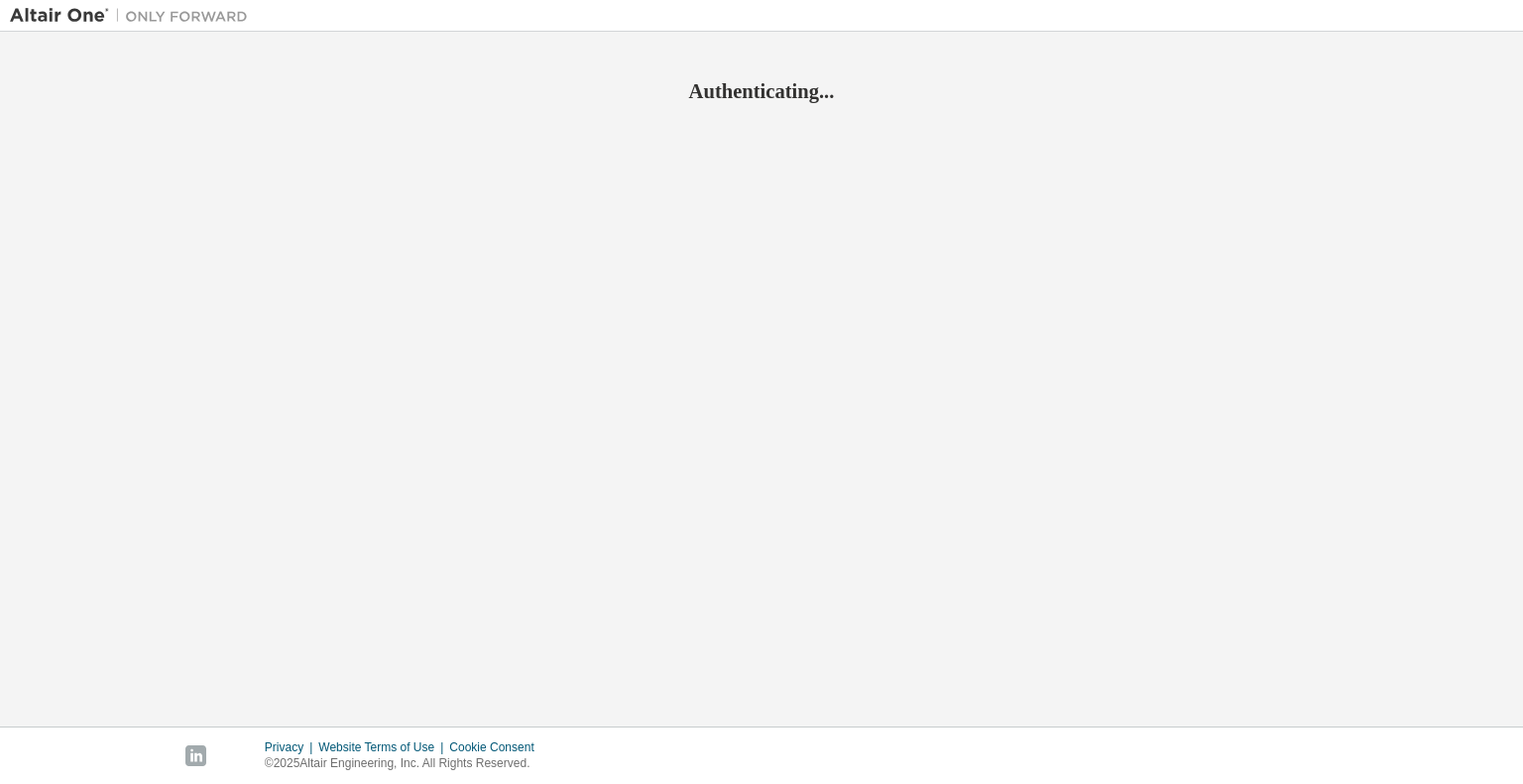scroll, scrollTop: 0, scrollLeft: 0, axis: both 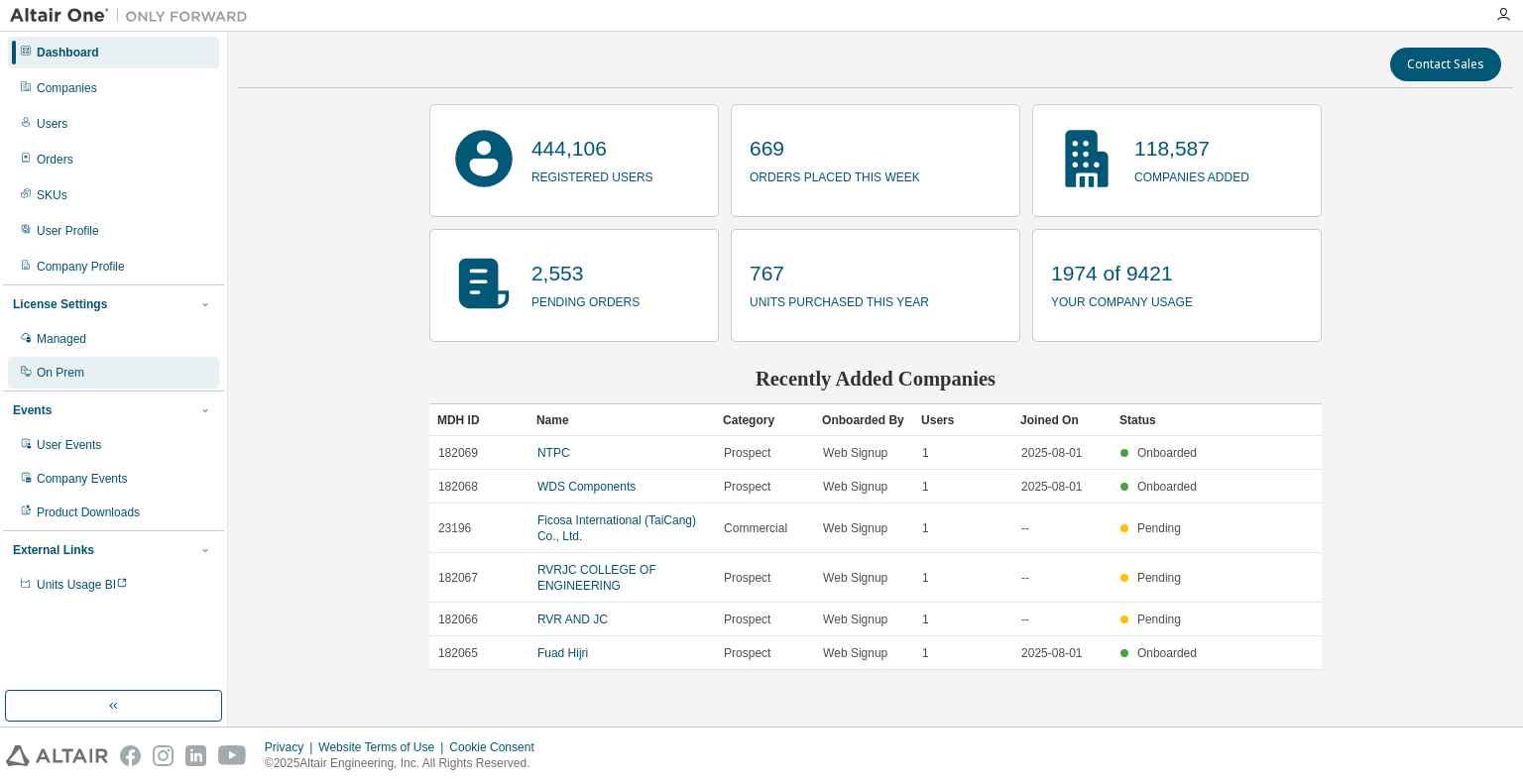 click on "On Prem" at bounding box center (60, 373) 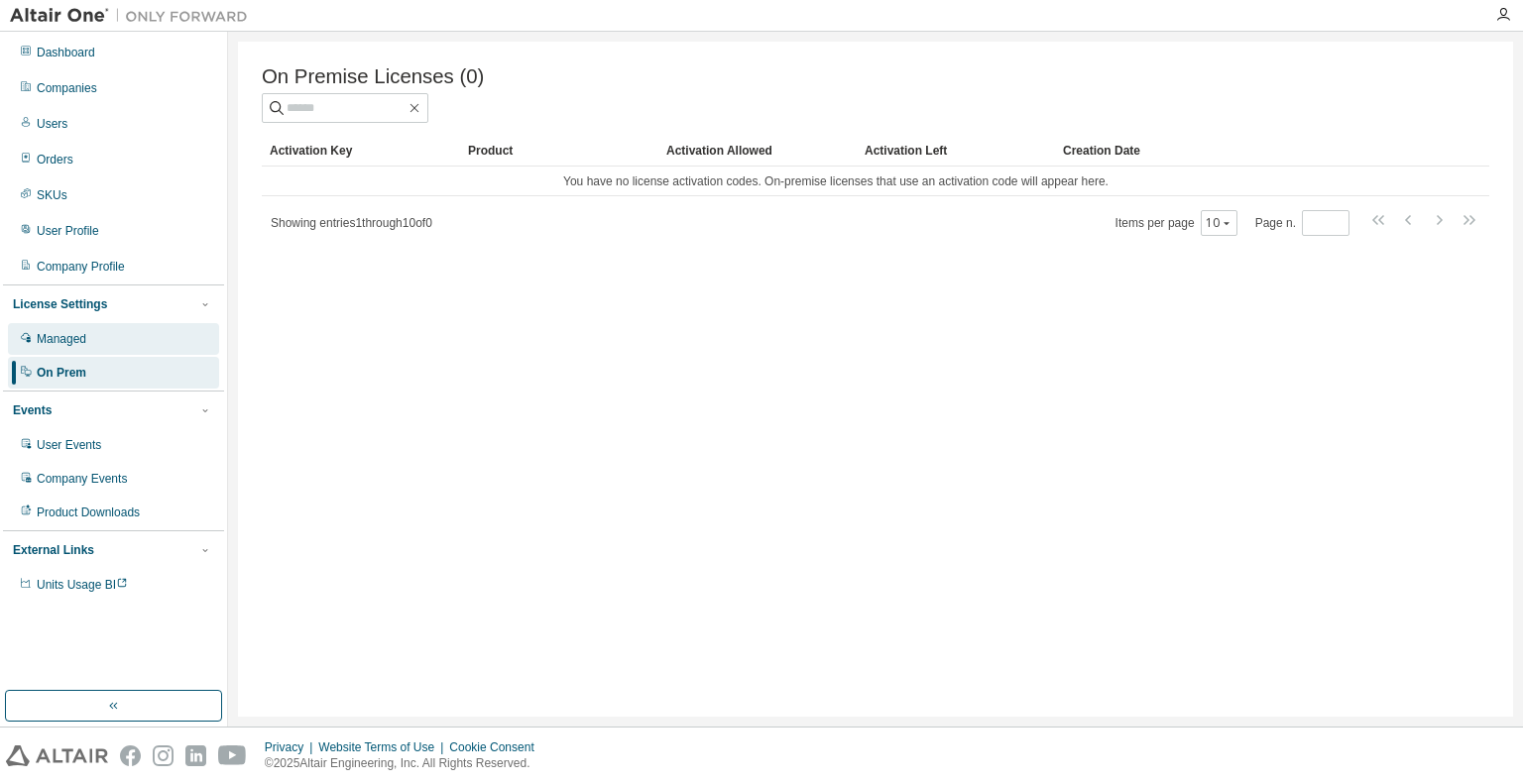click on "Managed" at bounding box center [113, 339] 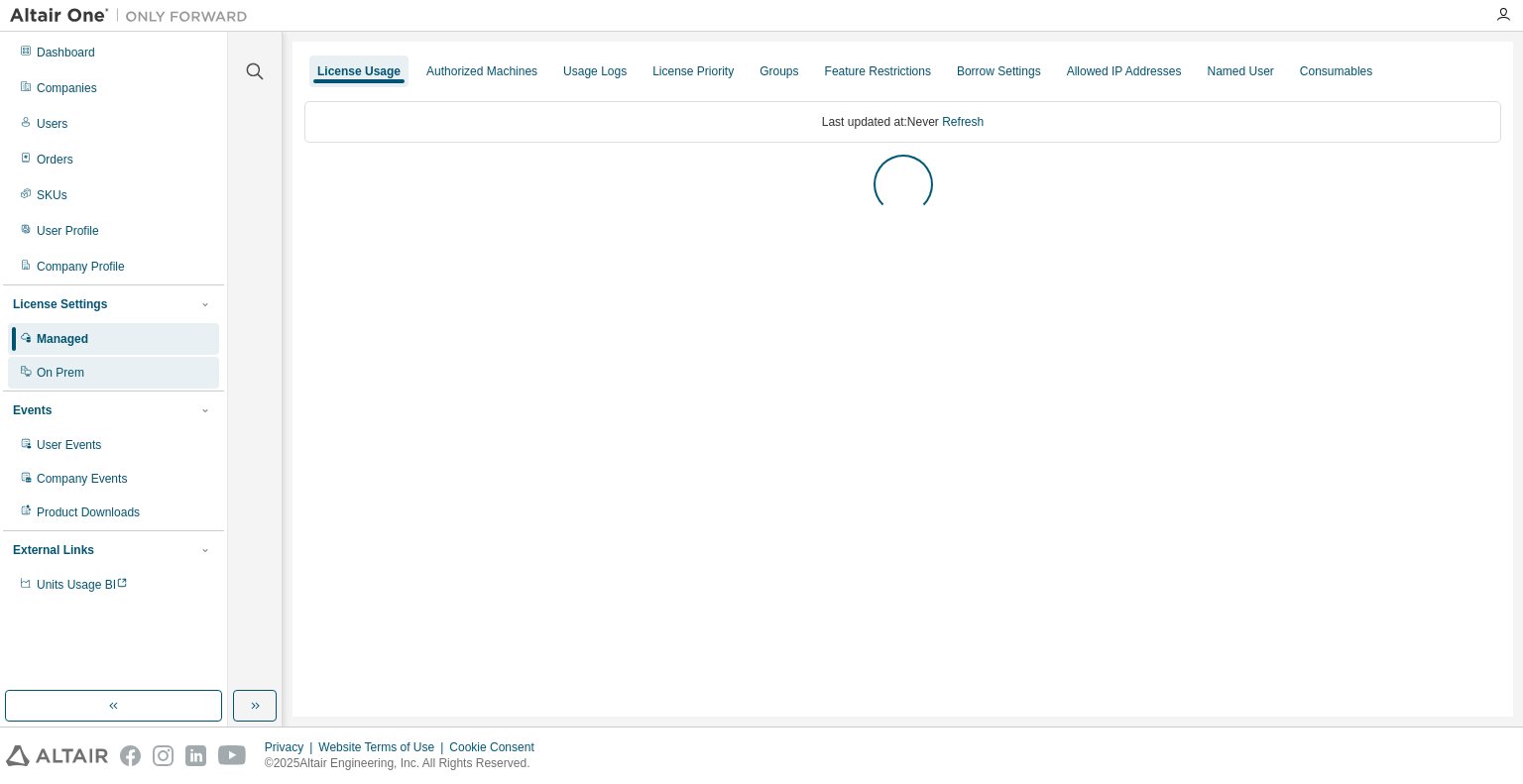 click on "On Prem" at bounding box center (60, 373) 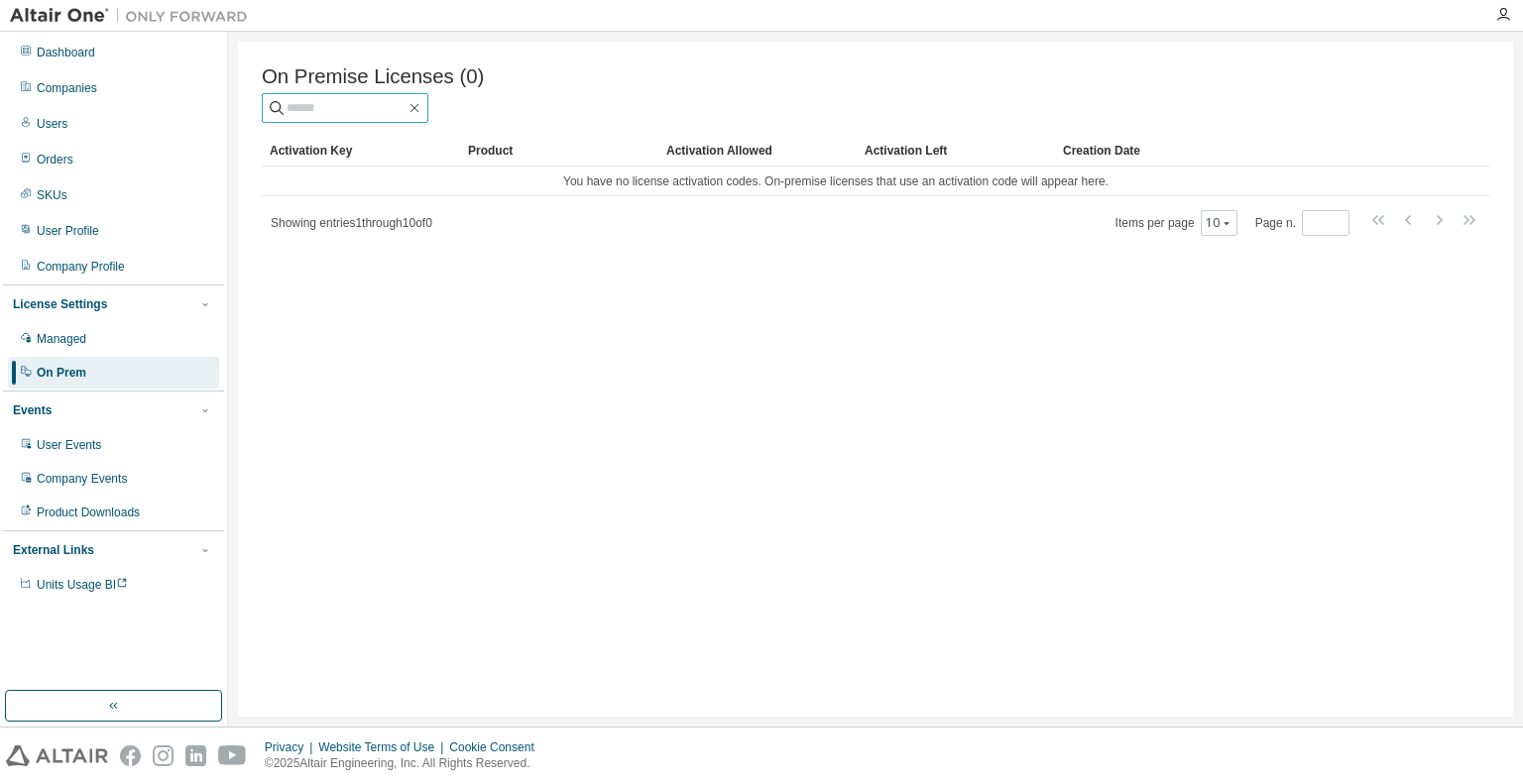 click at bounding box center [346, 108] 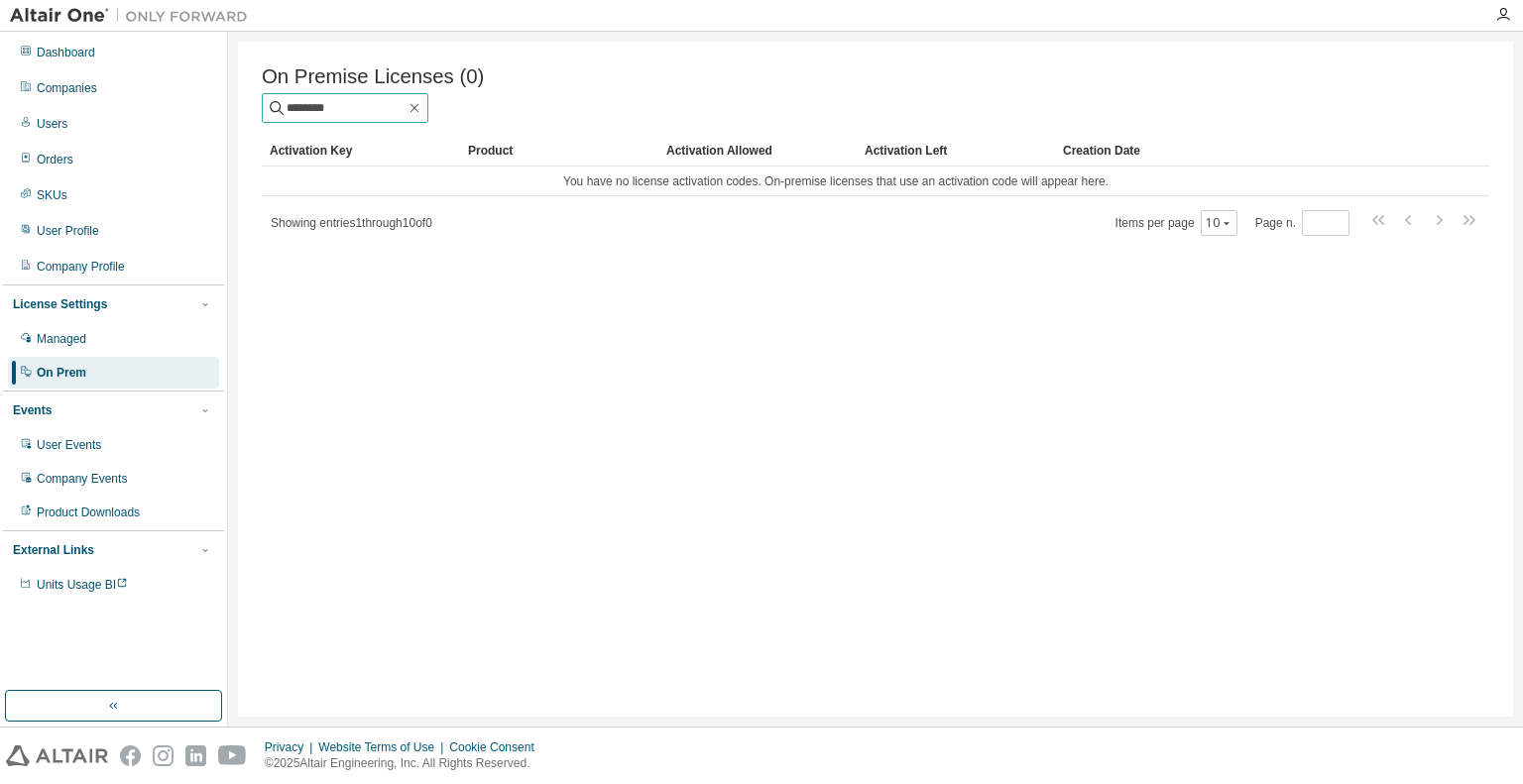 type on "********" 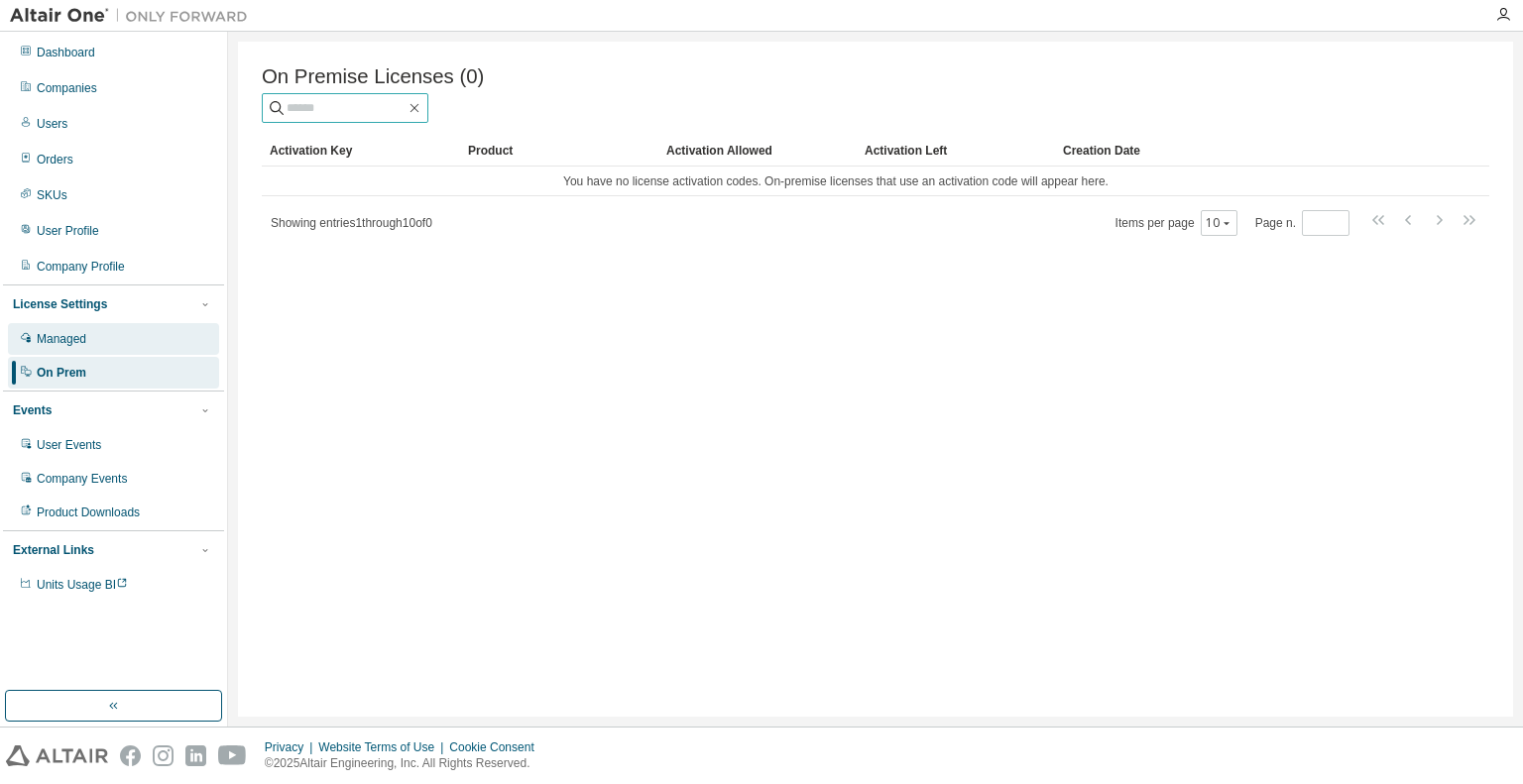 type 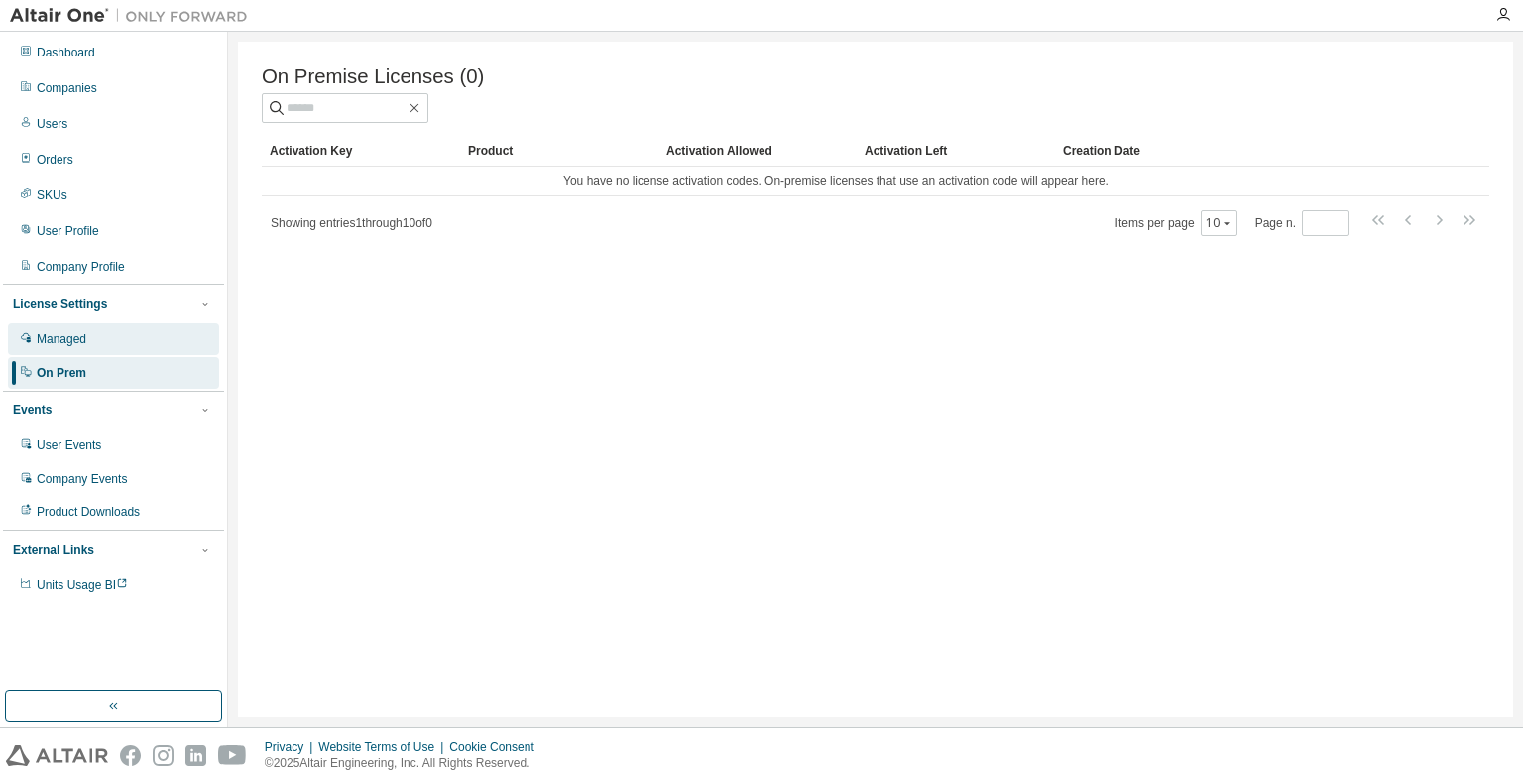click on "Managed" at bounding box center (113, 339) 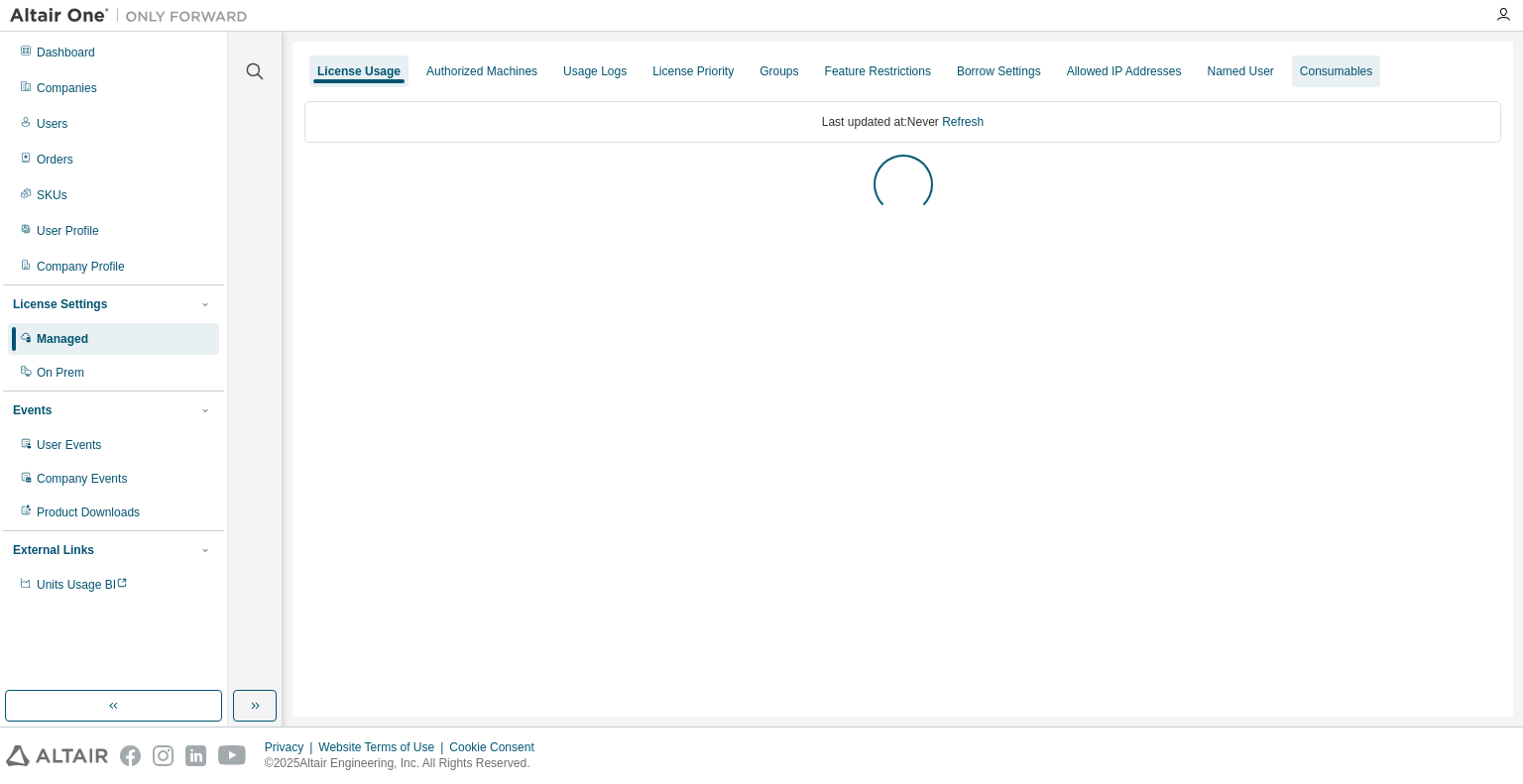 click on "Named User" at bounding box center (1239, 71) 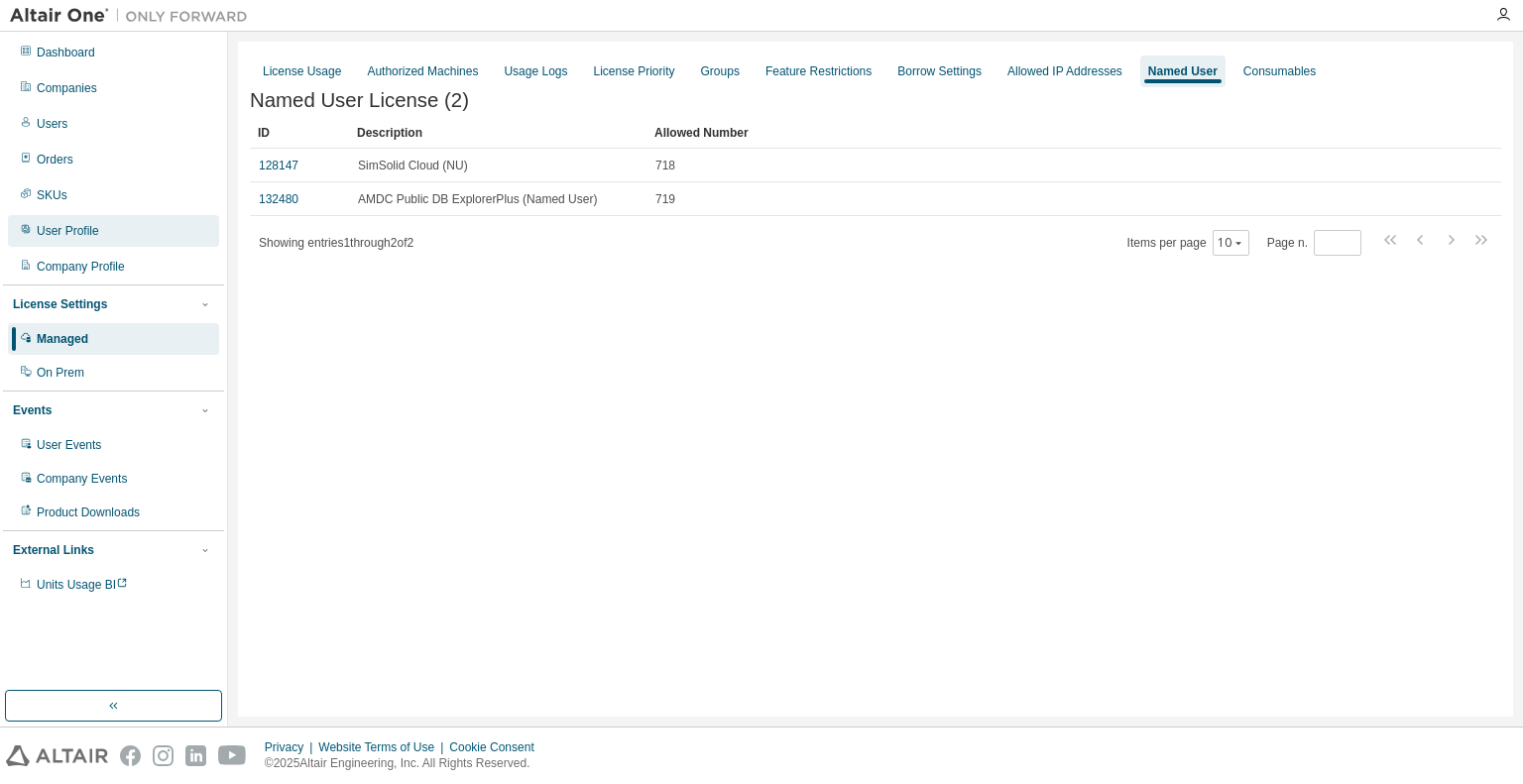 click on "User Profile" at bounding box center (67, 231) 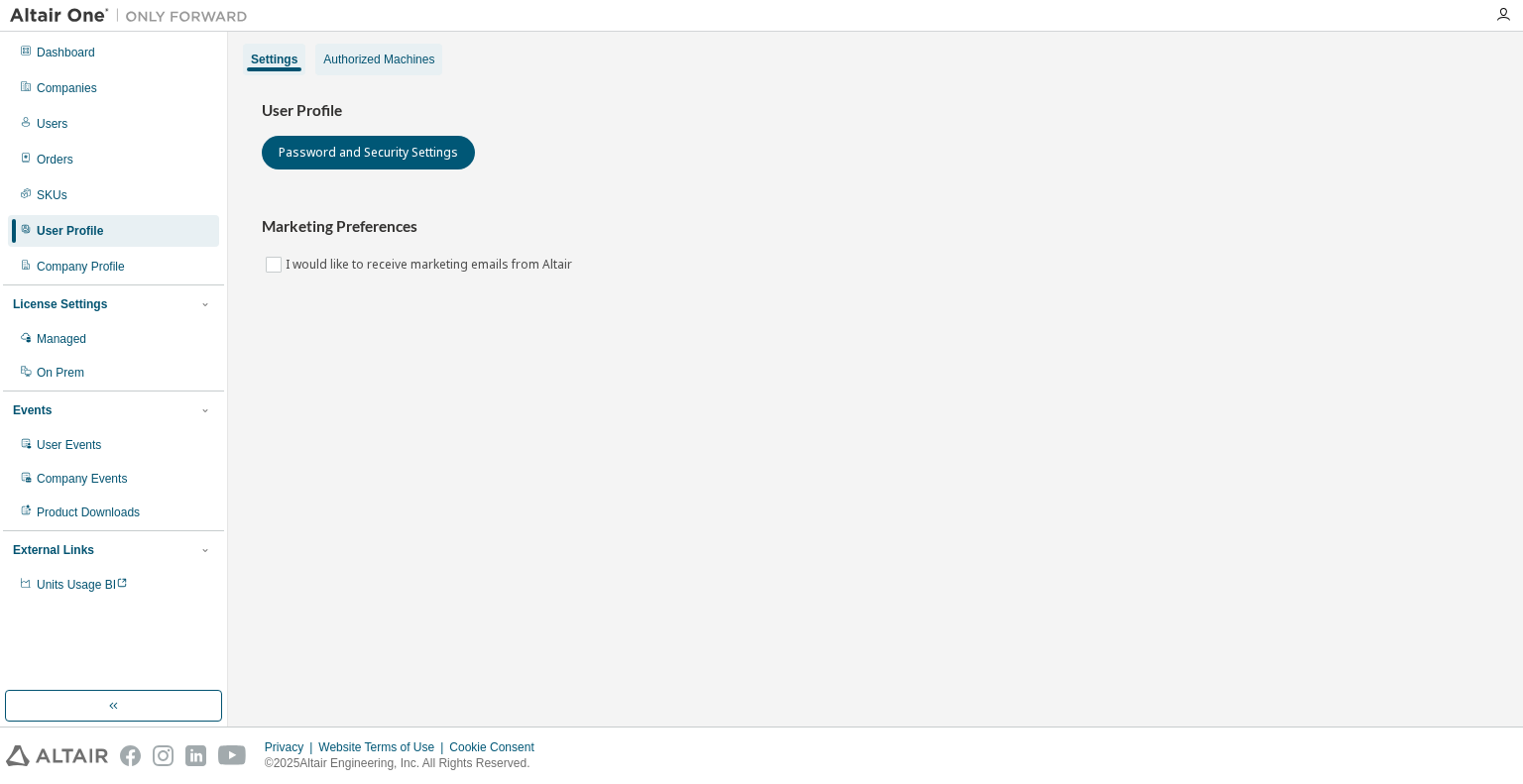 click on "Authorized Machines" at bounding box center (379, 59) 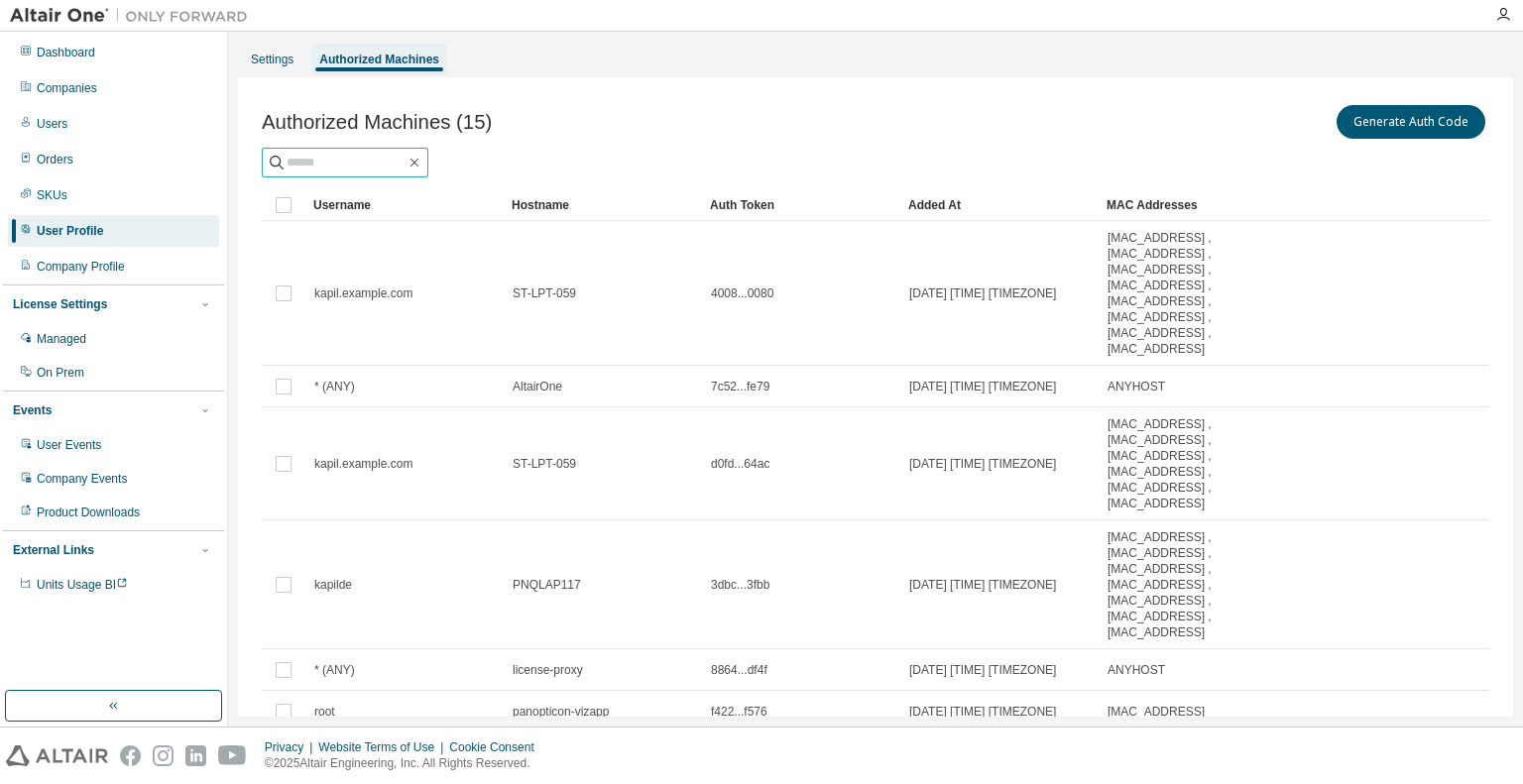 click at bounding box center (346, 163) 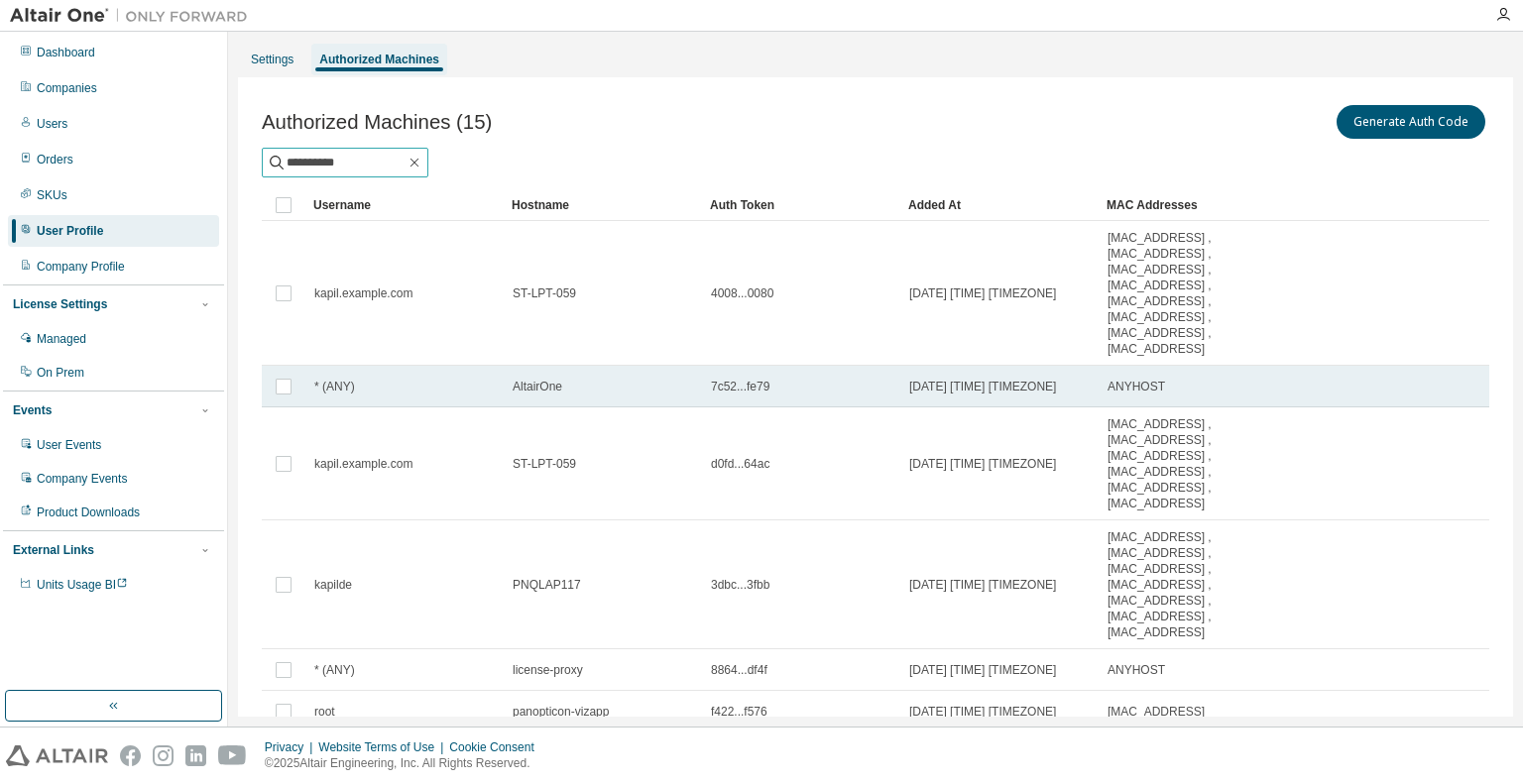 type on "**********" 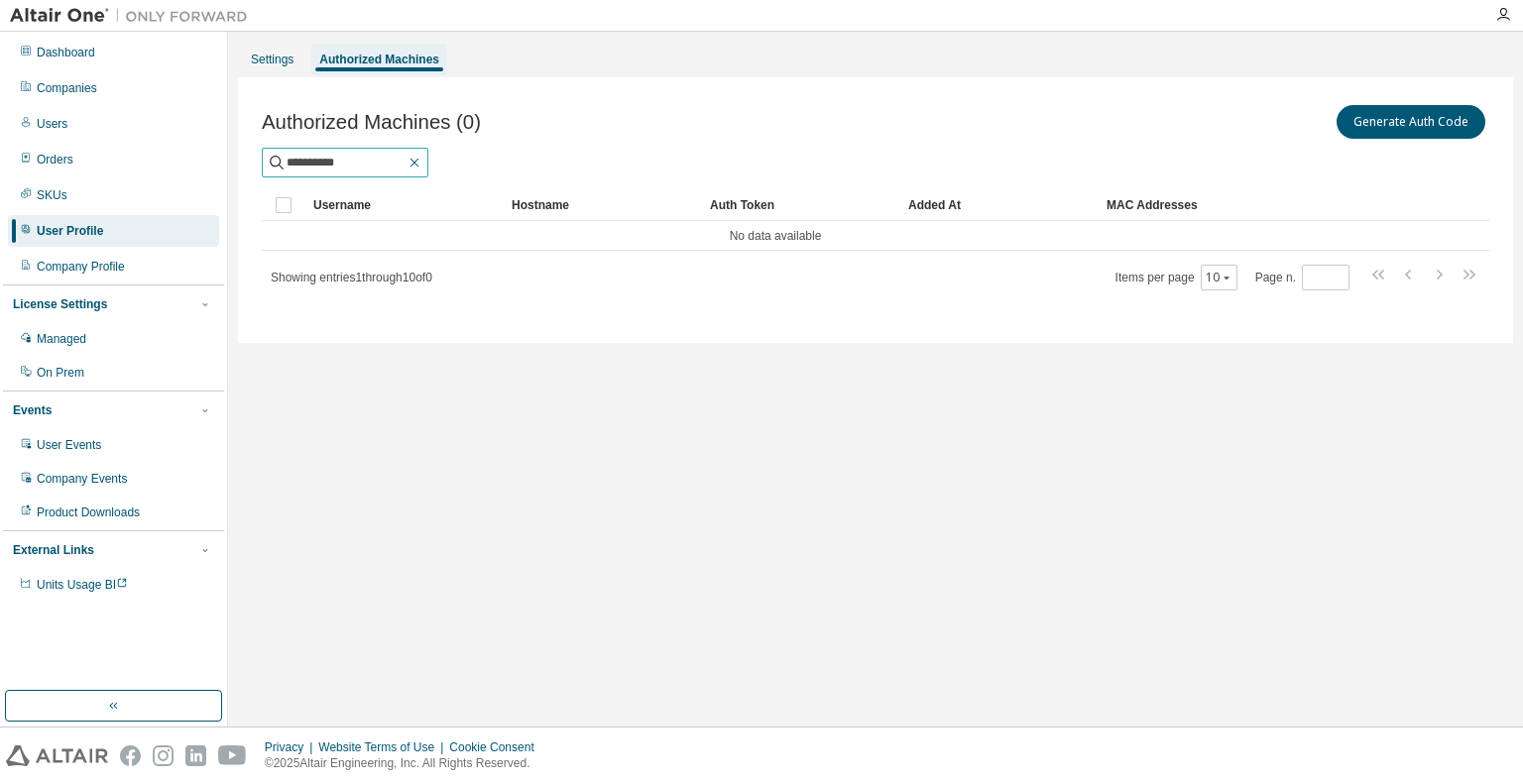 click 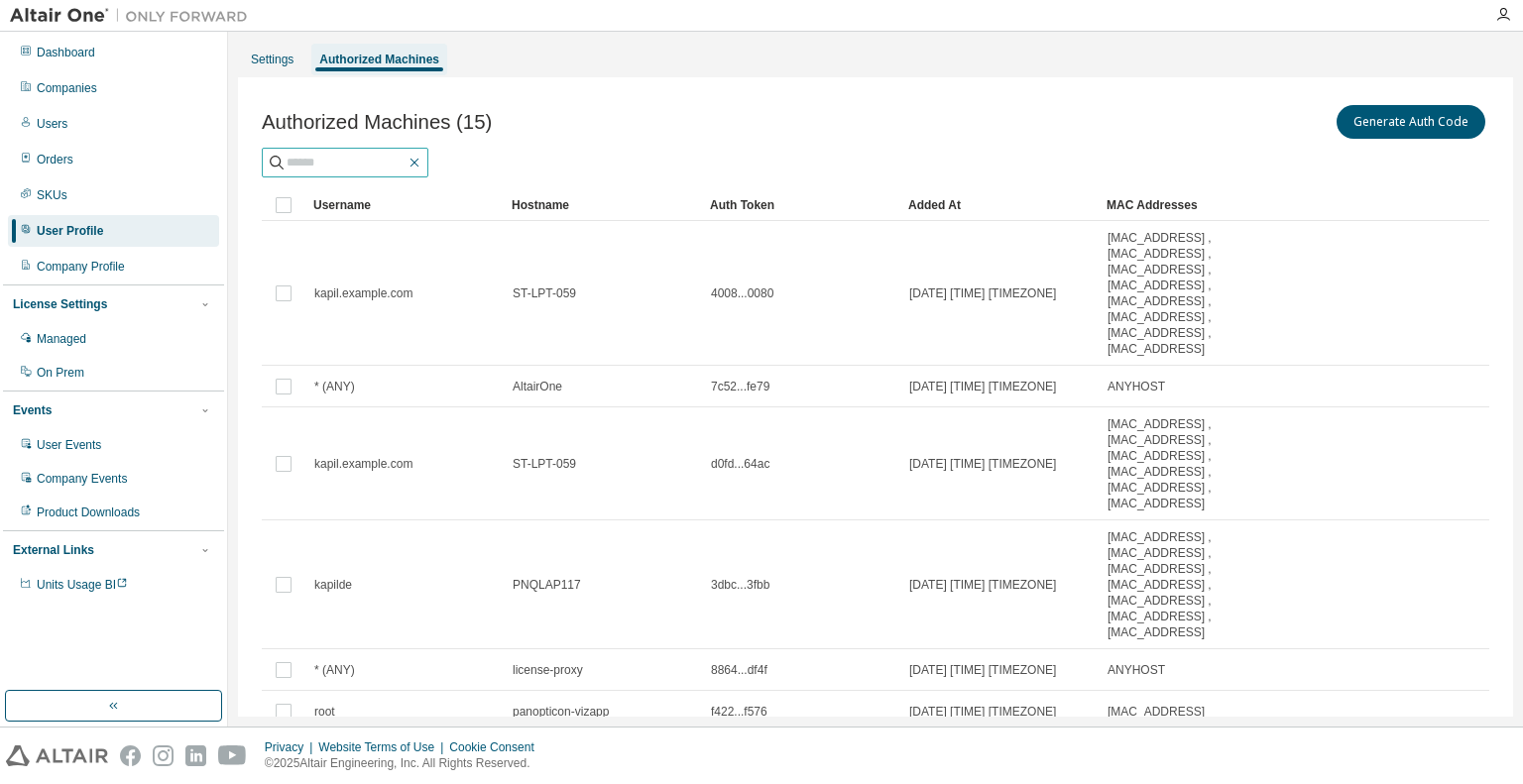 type 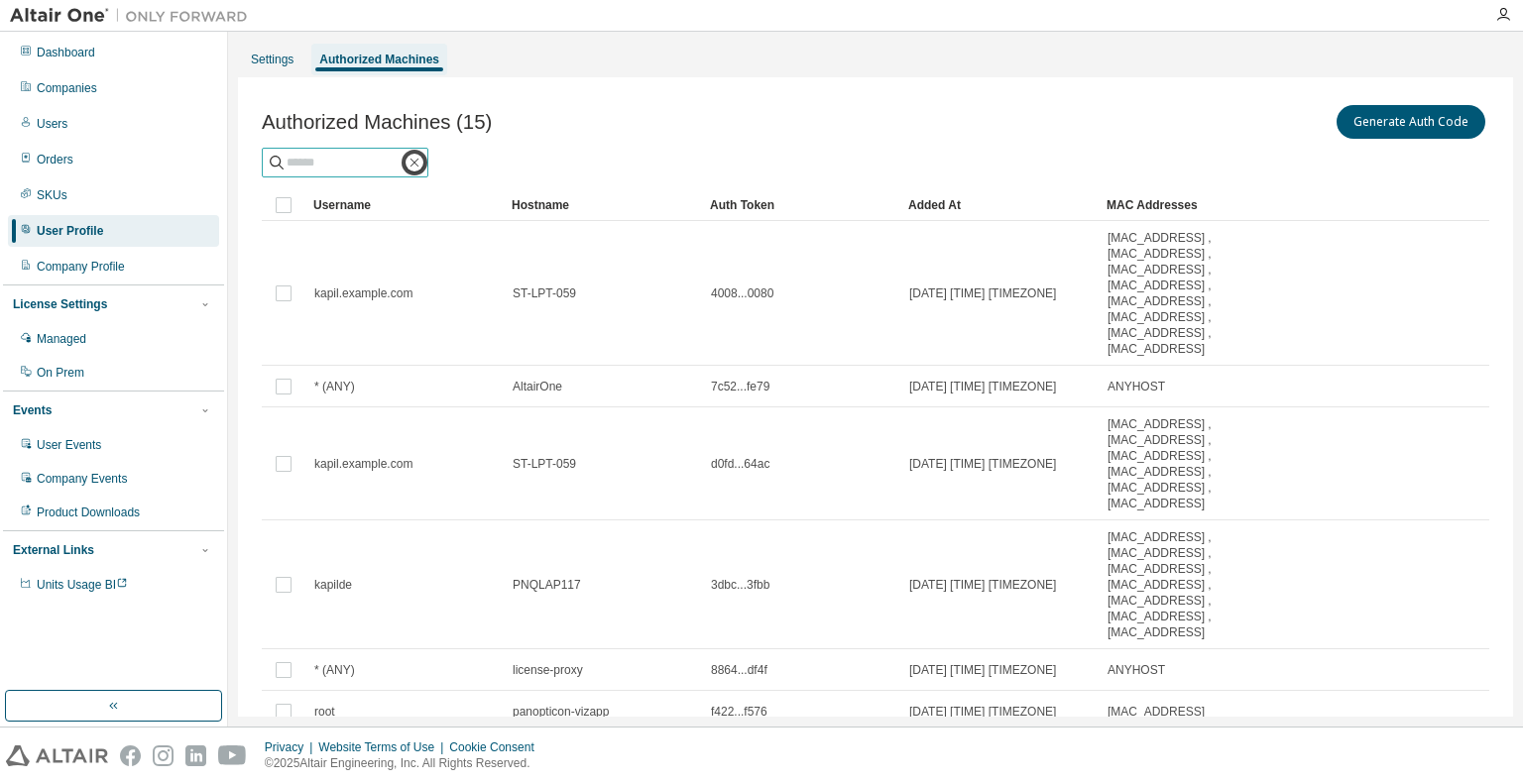 click at bounding box center [346, 163] 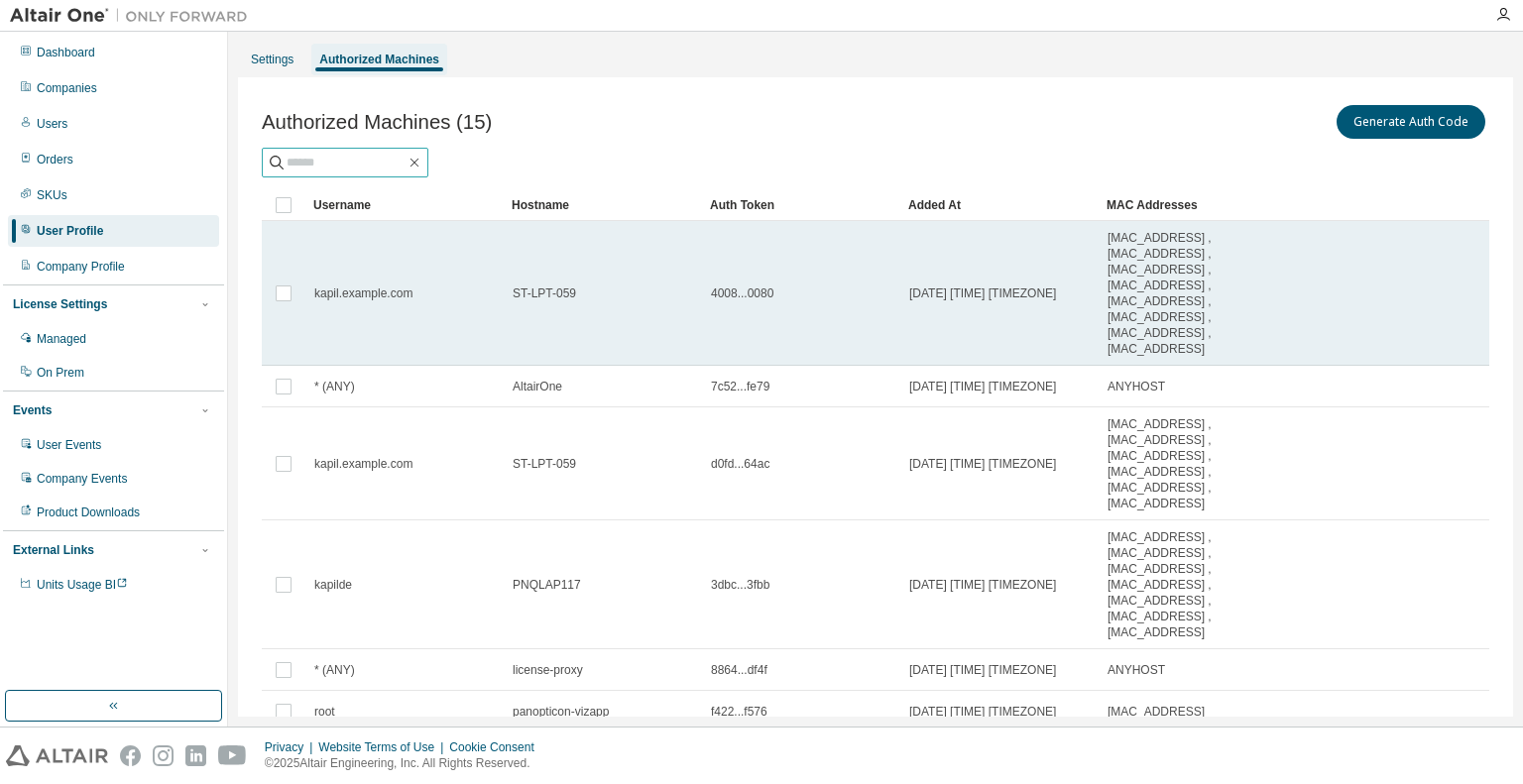 paste on "**********" 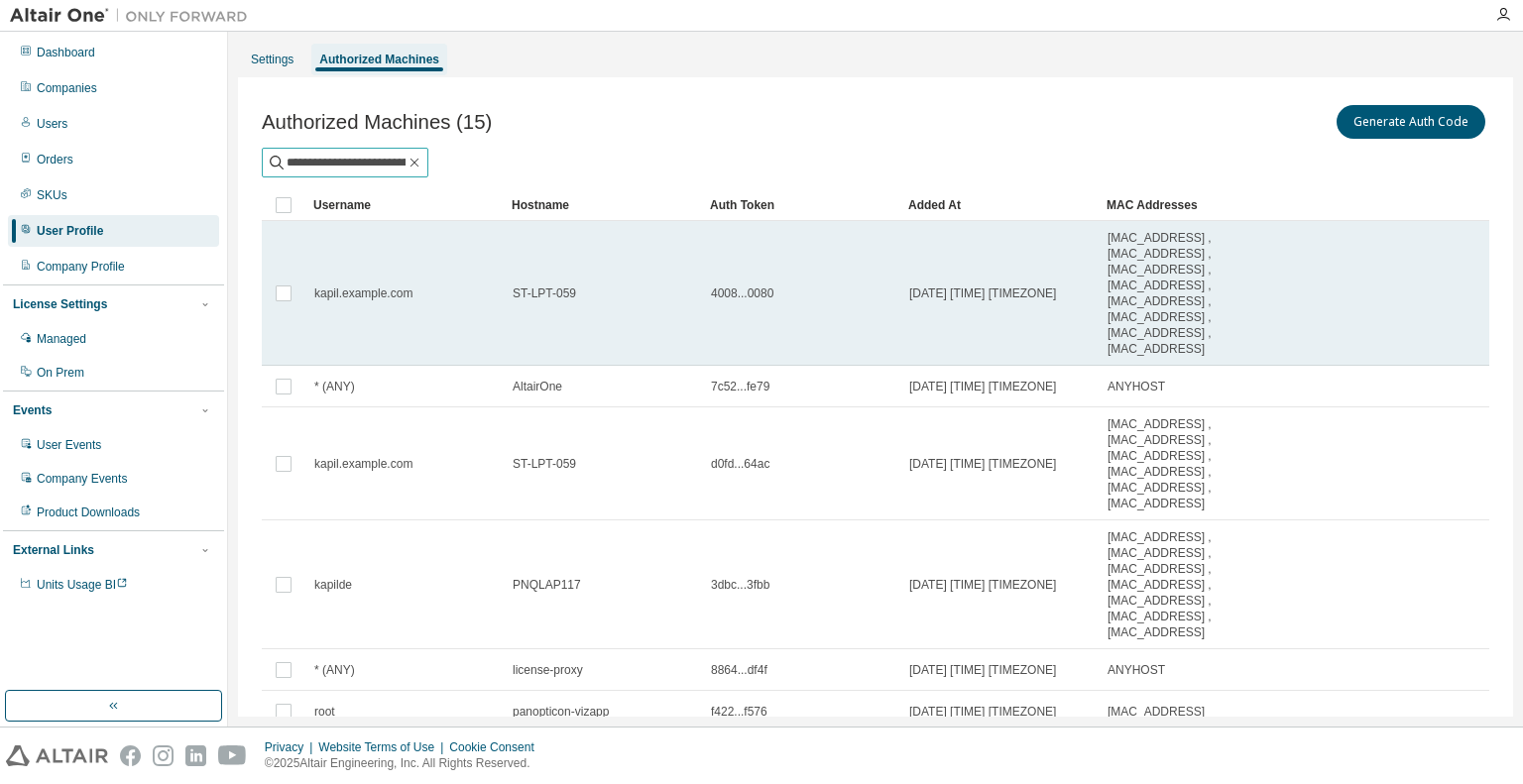 scroll, scrollTop: 0, scrollLeft: 16, axis: horizontal 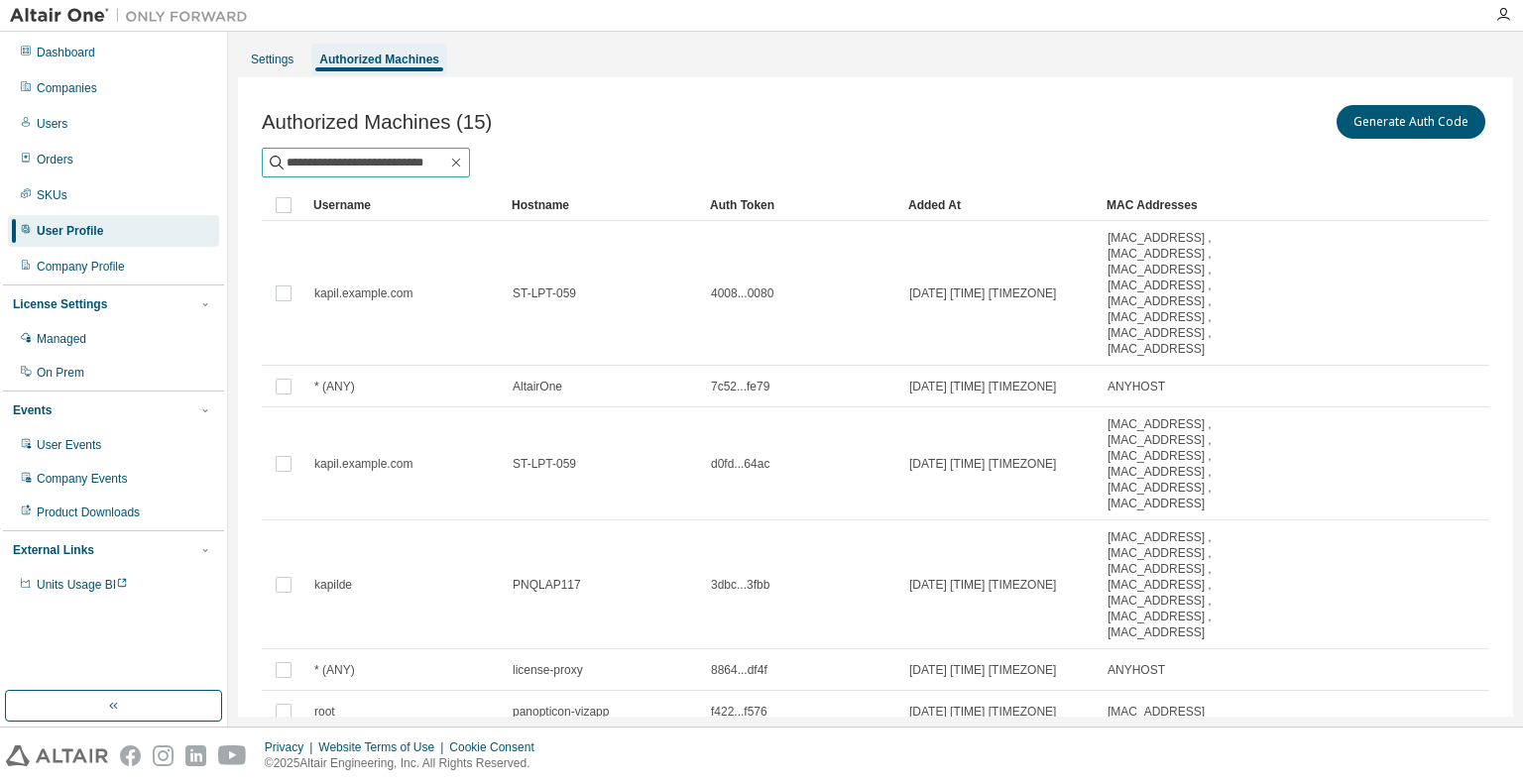 type on "**********" 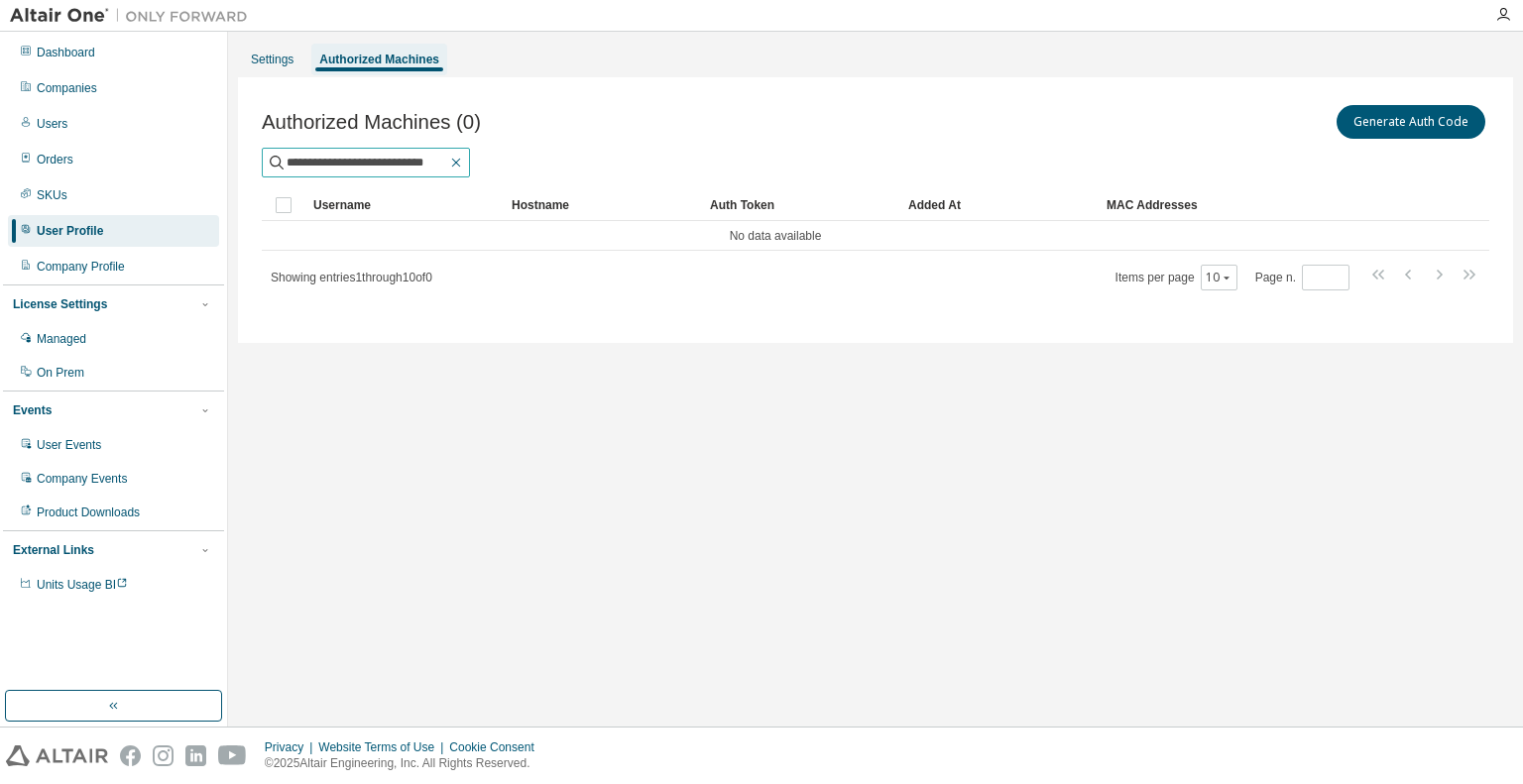 scroll, scrollTop: 0, scrollLeft: 0, axis: both 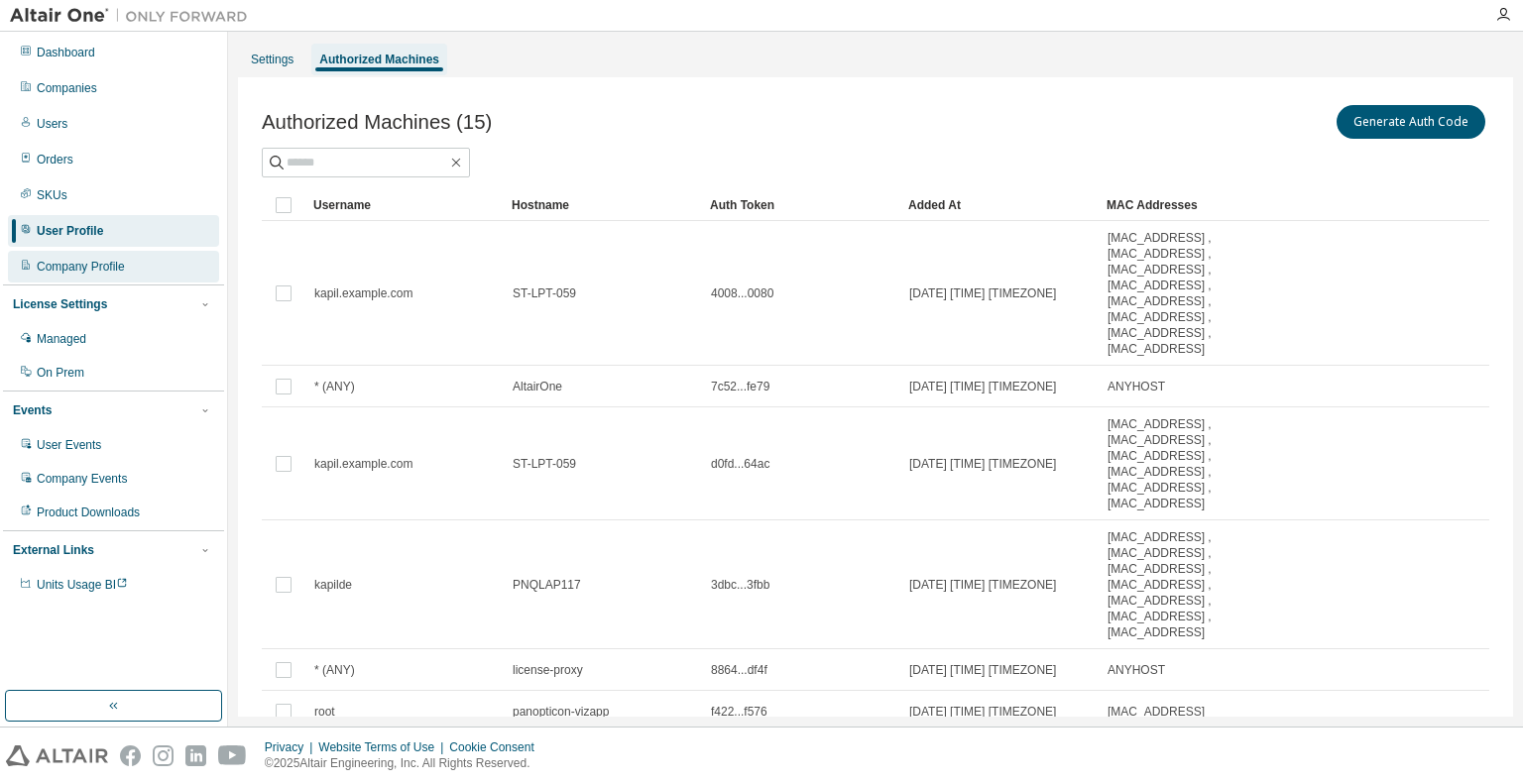 click on "Company Profile" at bounding box center [113, 267] 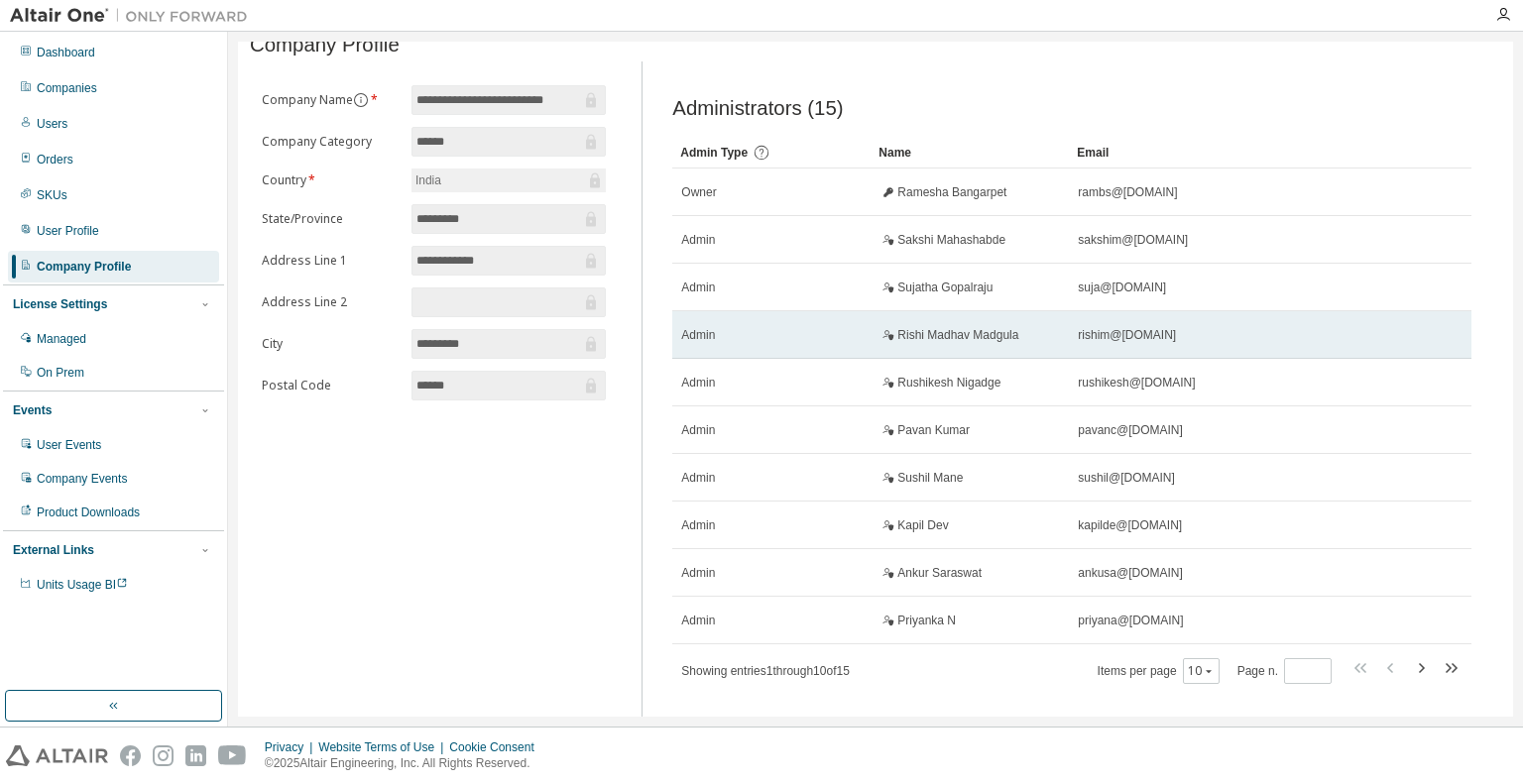 scroll, scrollTop: 0, scrollLeft: 0, axis: both 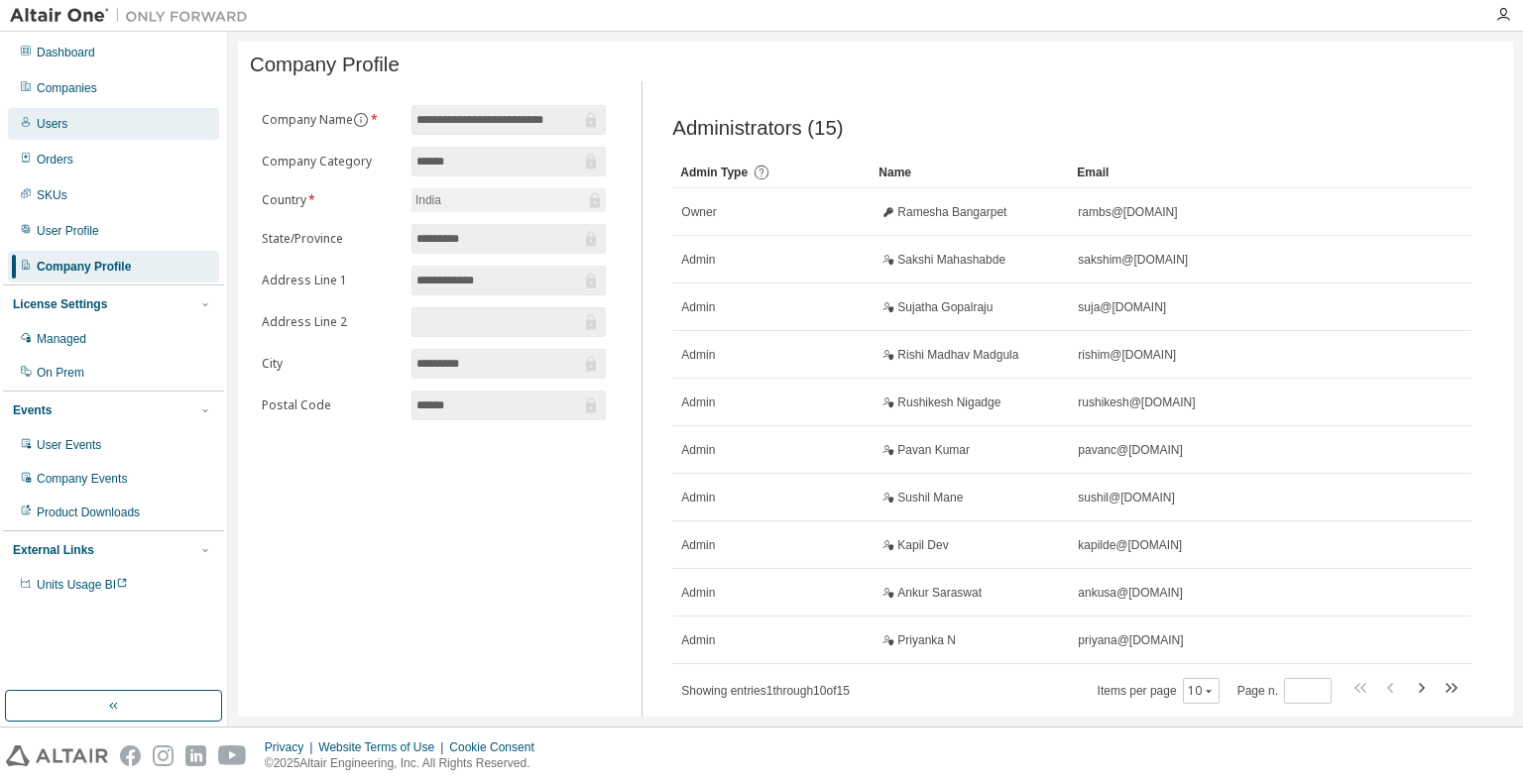 click on "Users" at bounding box center (113, 124) 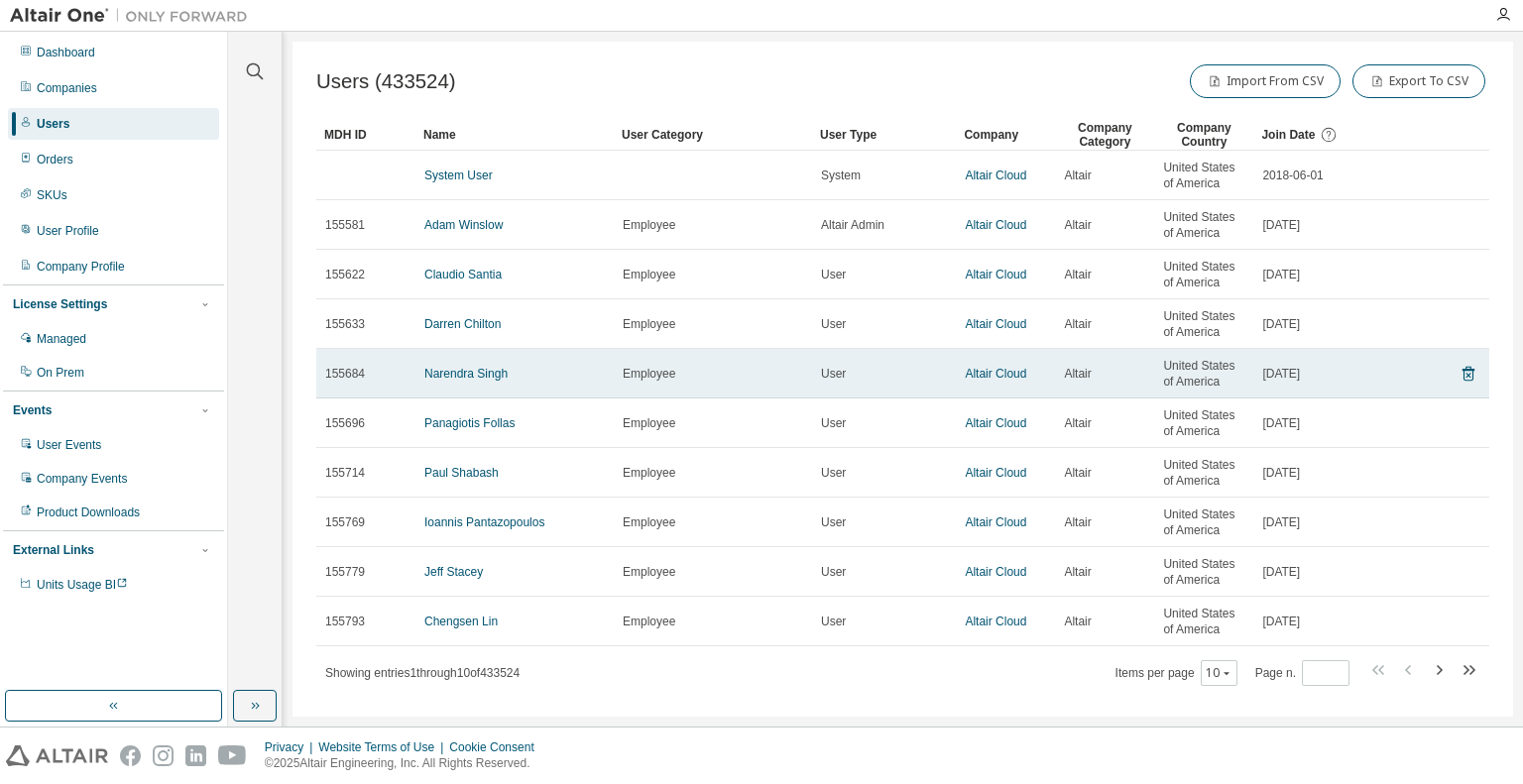 scroll, scrollTop: 0, scrollLeft: 0, axis: both 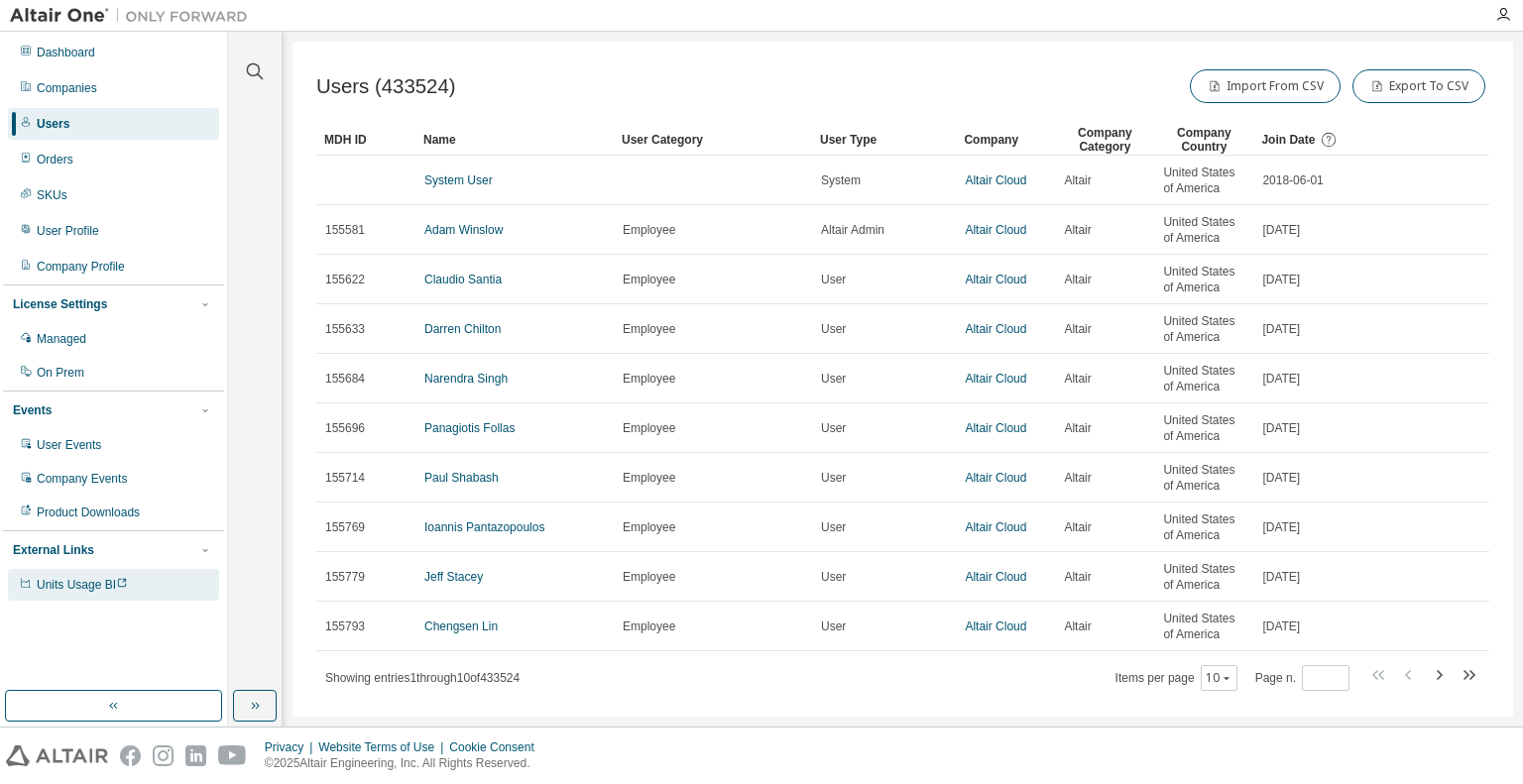 click on "Units Usage BI" at bounding box center (82, 585) 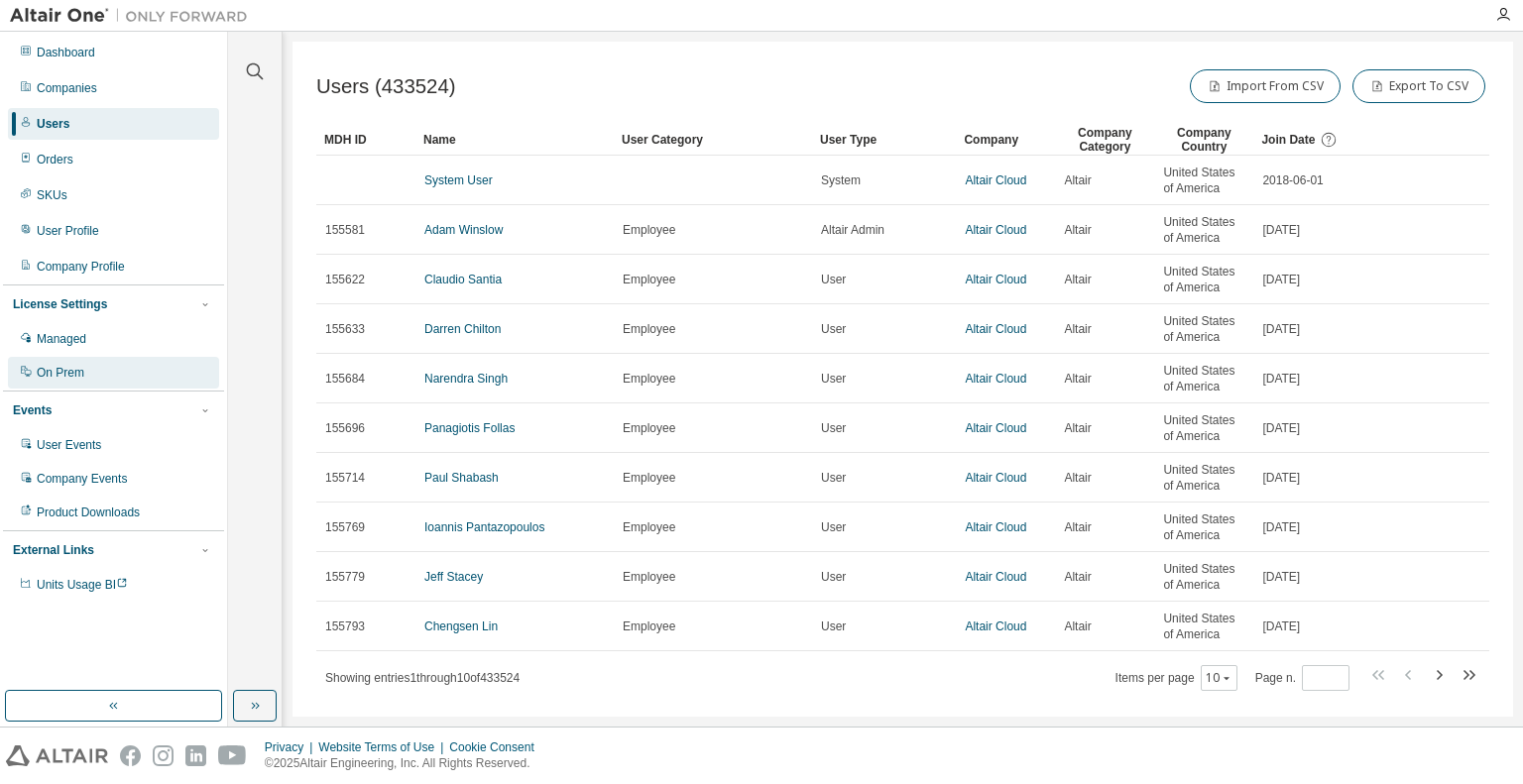 click on "On Prem" at bounding box center [113, 373] 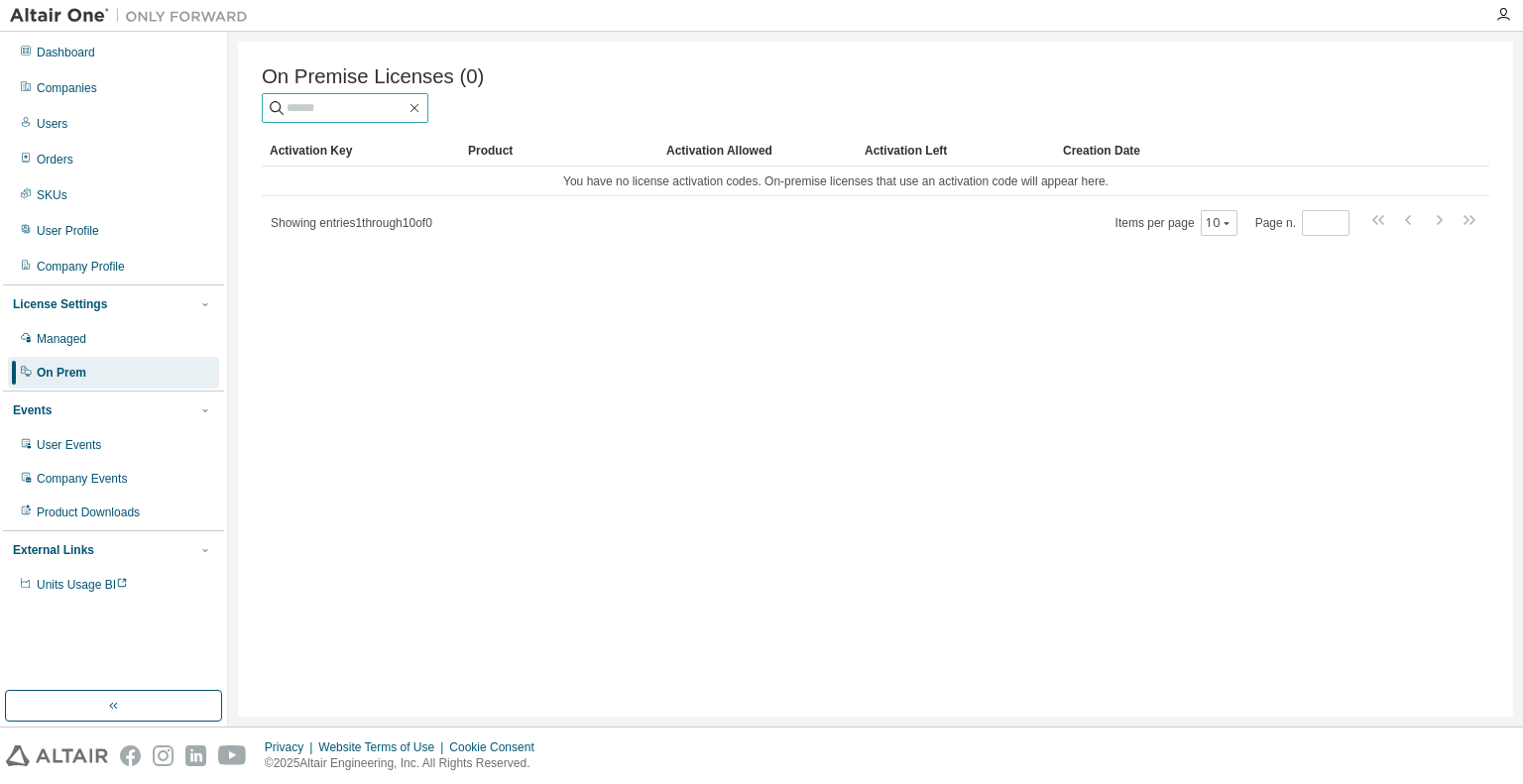 click at bounding box center (346, 108) 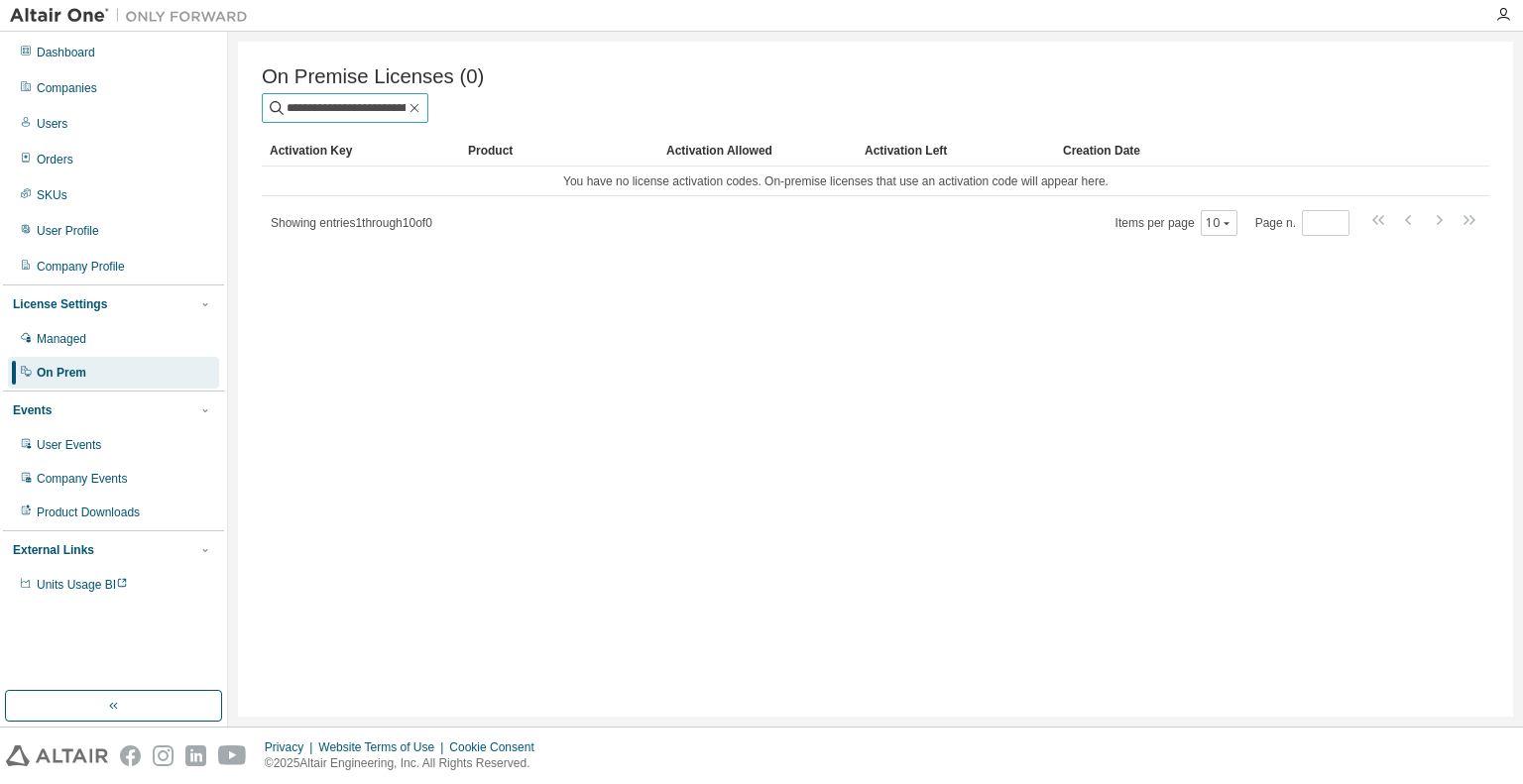 scroll, scrollTop: 0, scrollLeft: 16, axis: horizontal 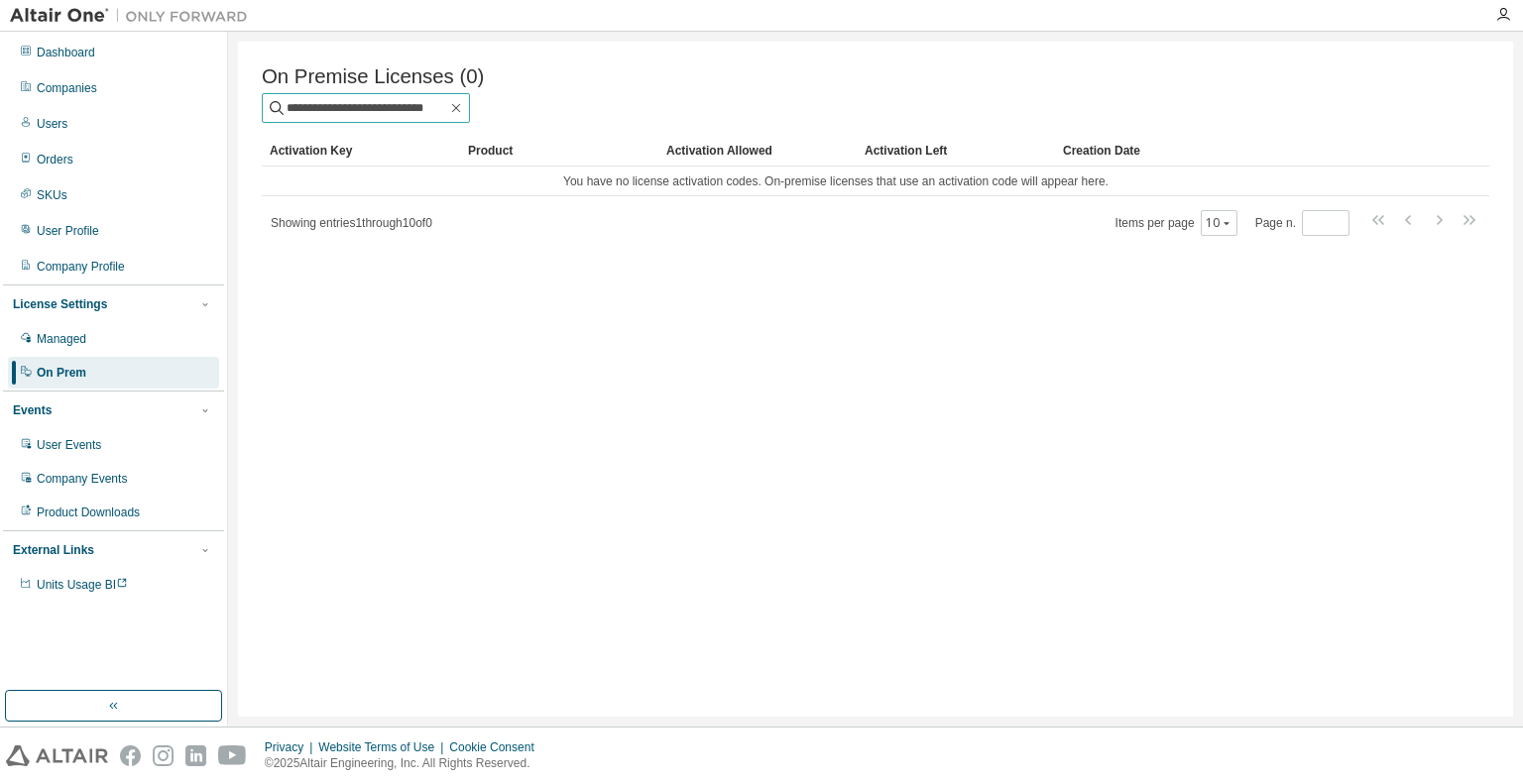 type on "**********" 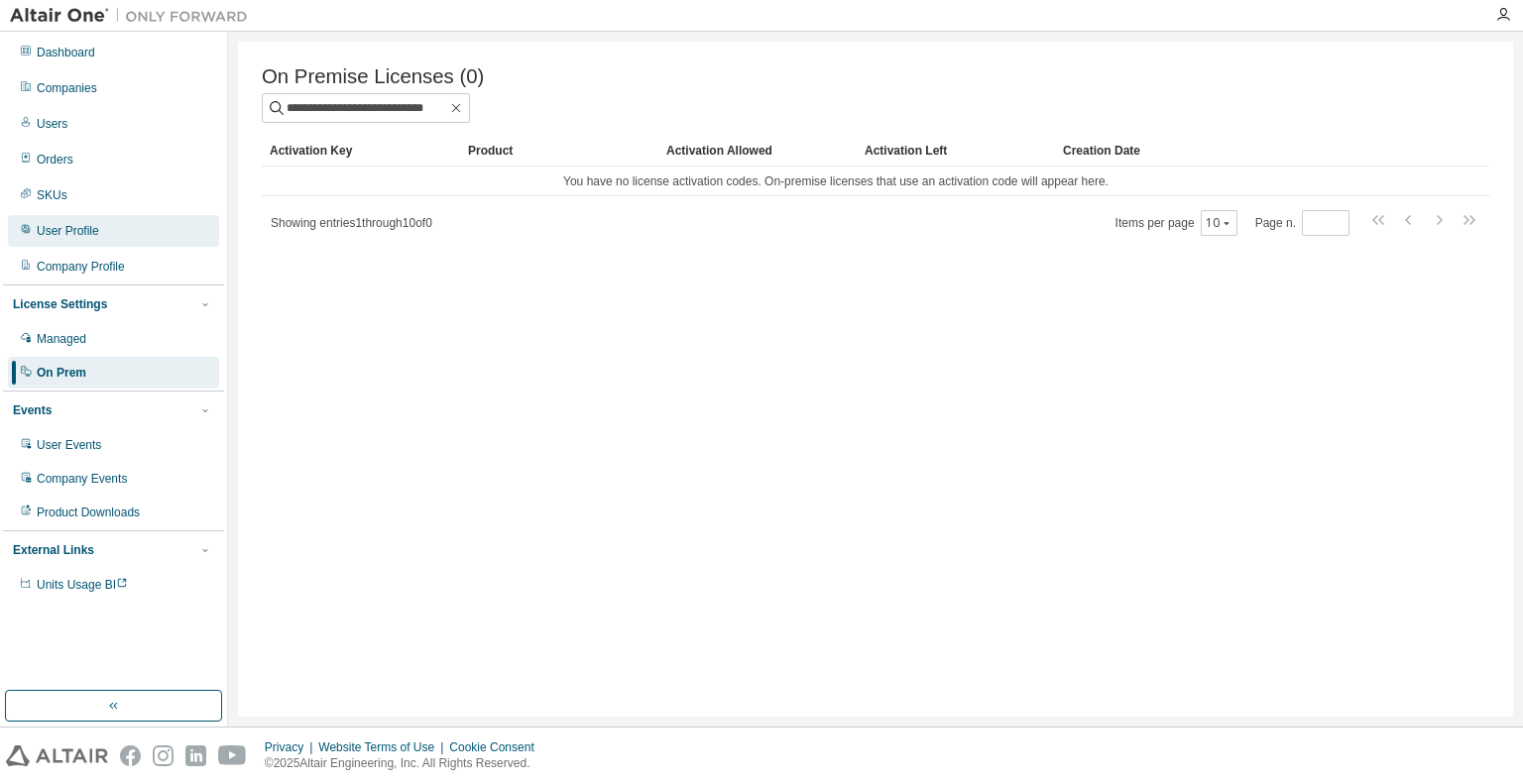 scroll, scrollTop: 0, scrollLeft: 0, axis: both 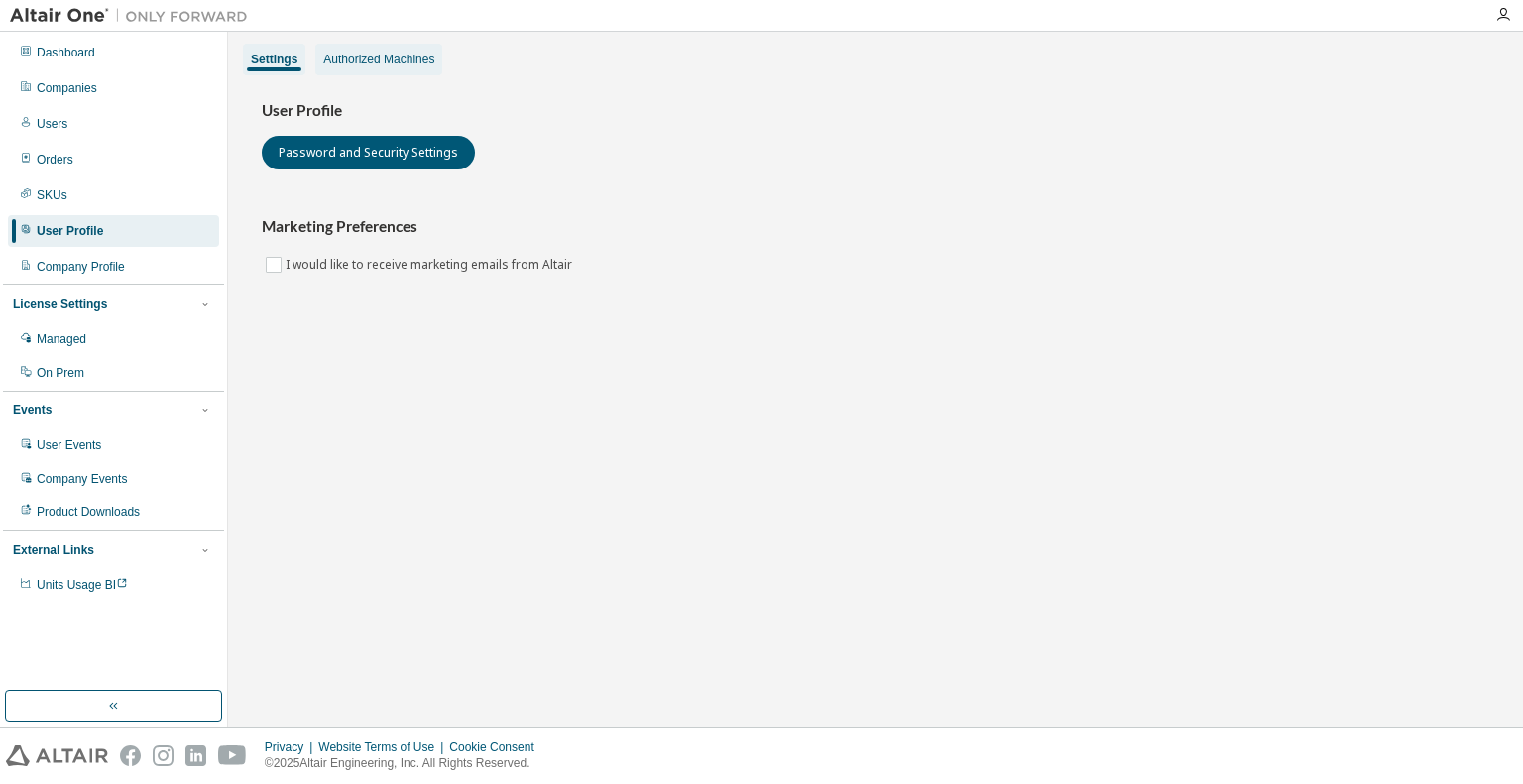 click on "Authorized Machines" at bounding box center [379, 59] 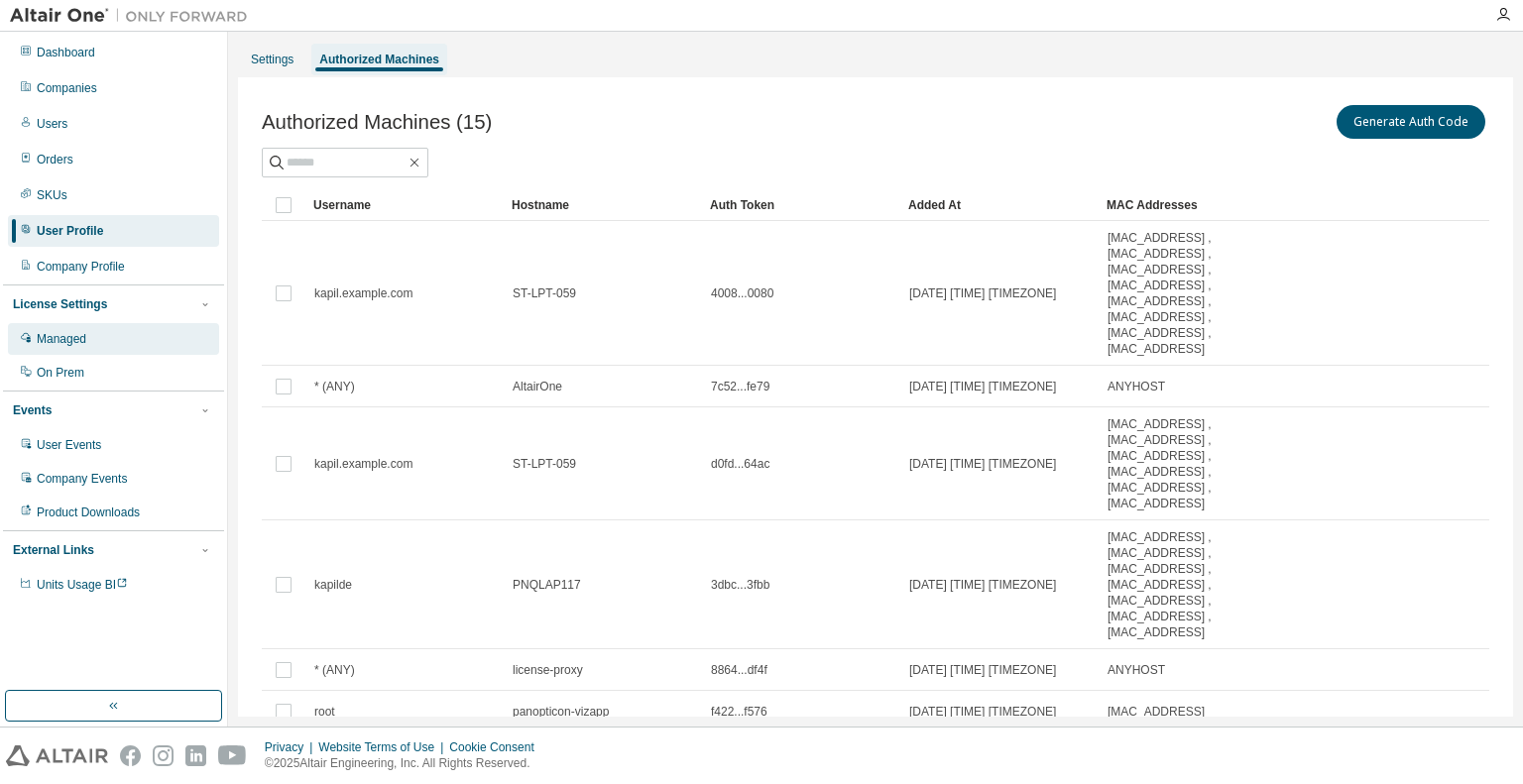 click on "Managed" at bounding box center [113, 339] 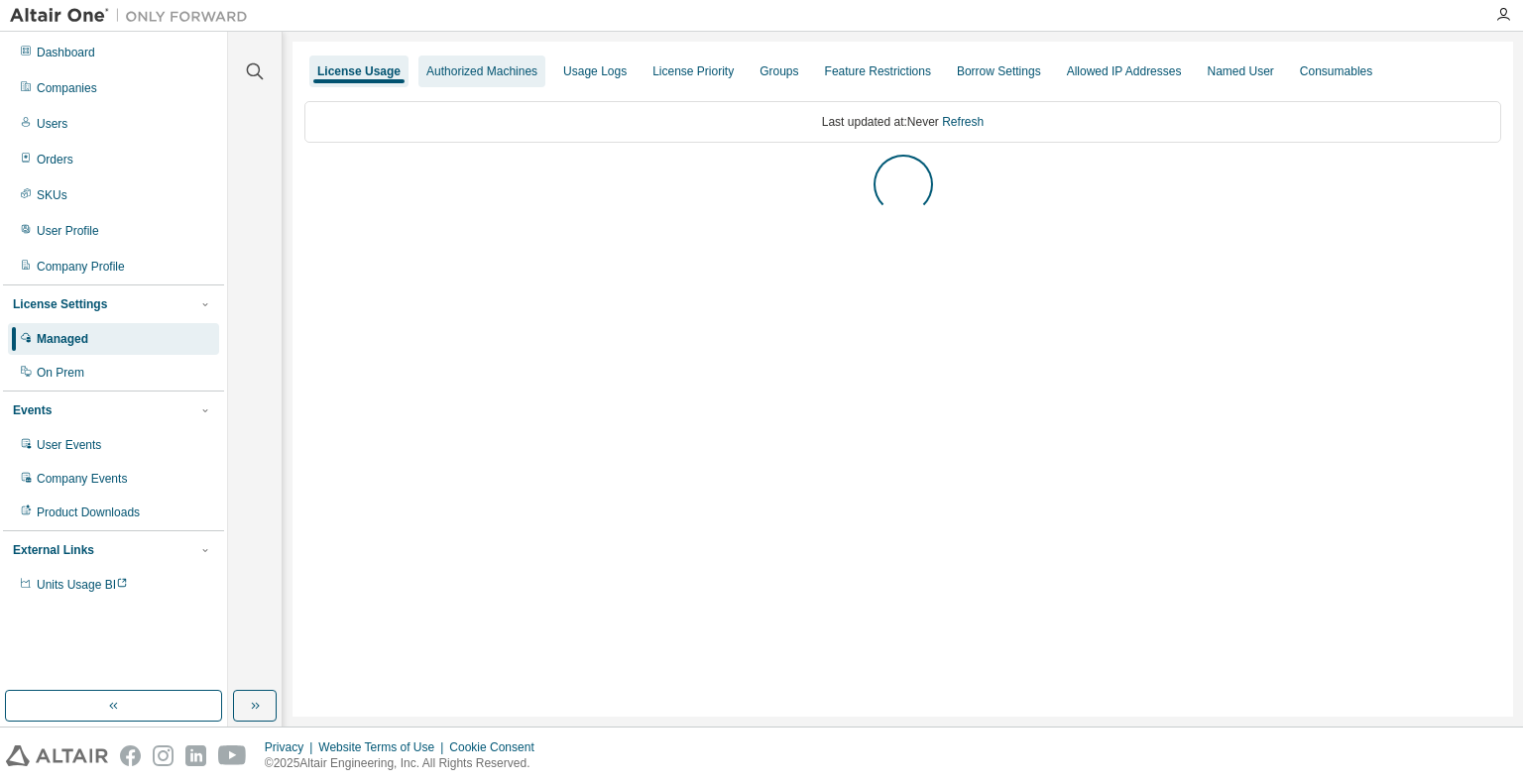 click on "Authorized Machines" at bounding box center (482, 71) 